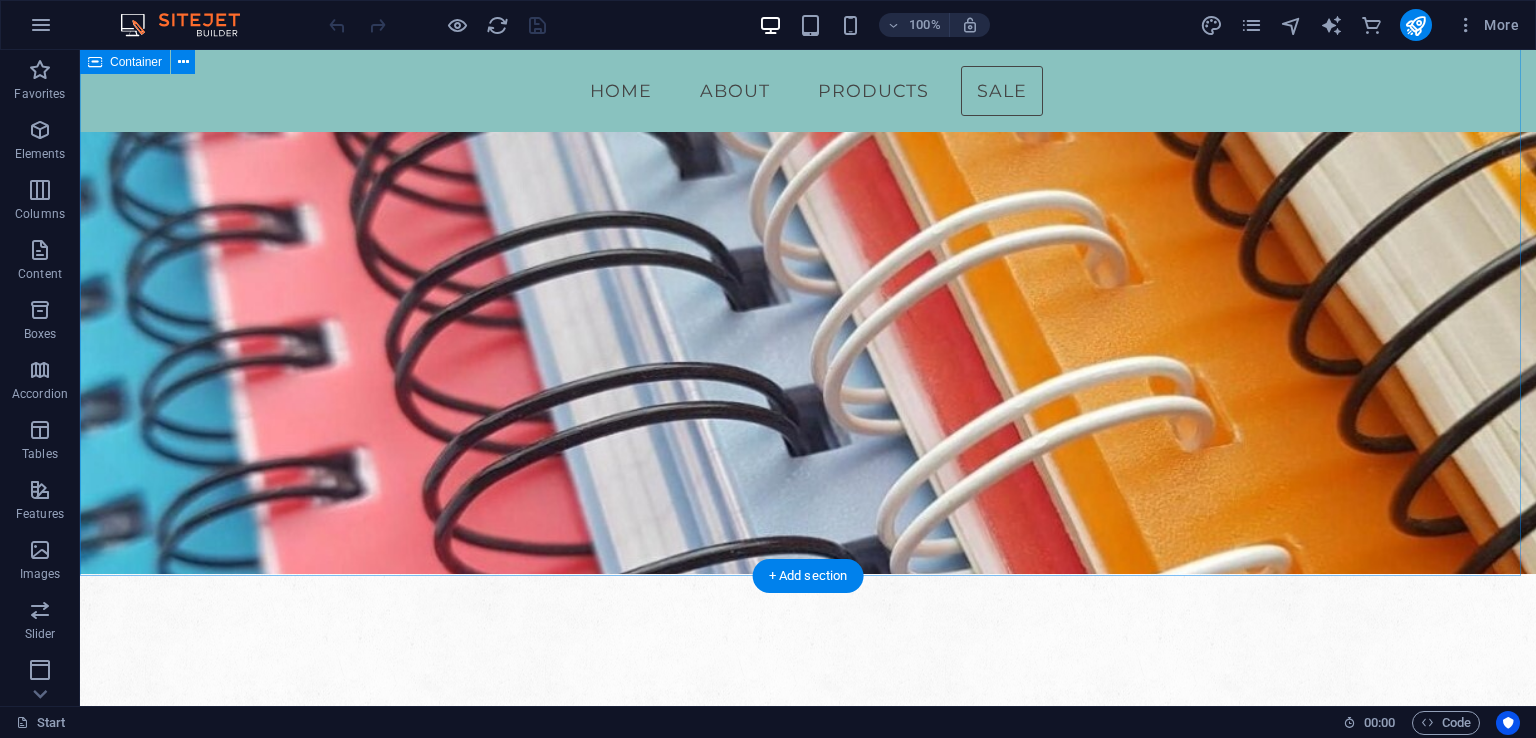 scroll, scrollTop: 1660, scrollLeft: 0, axis: vertical 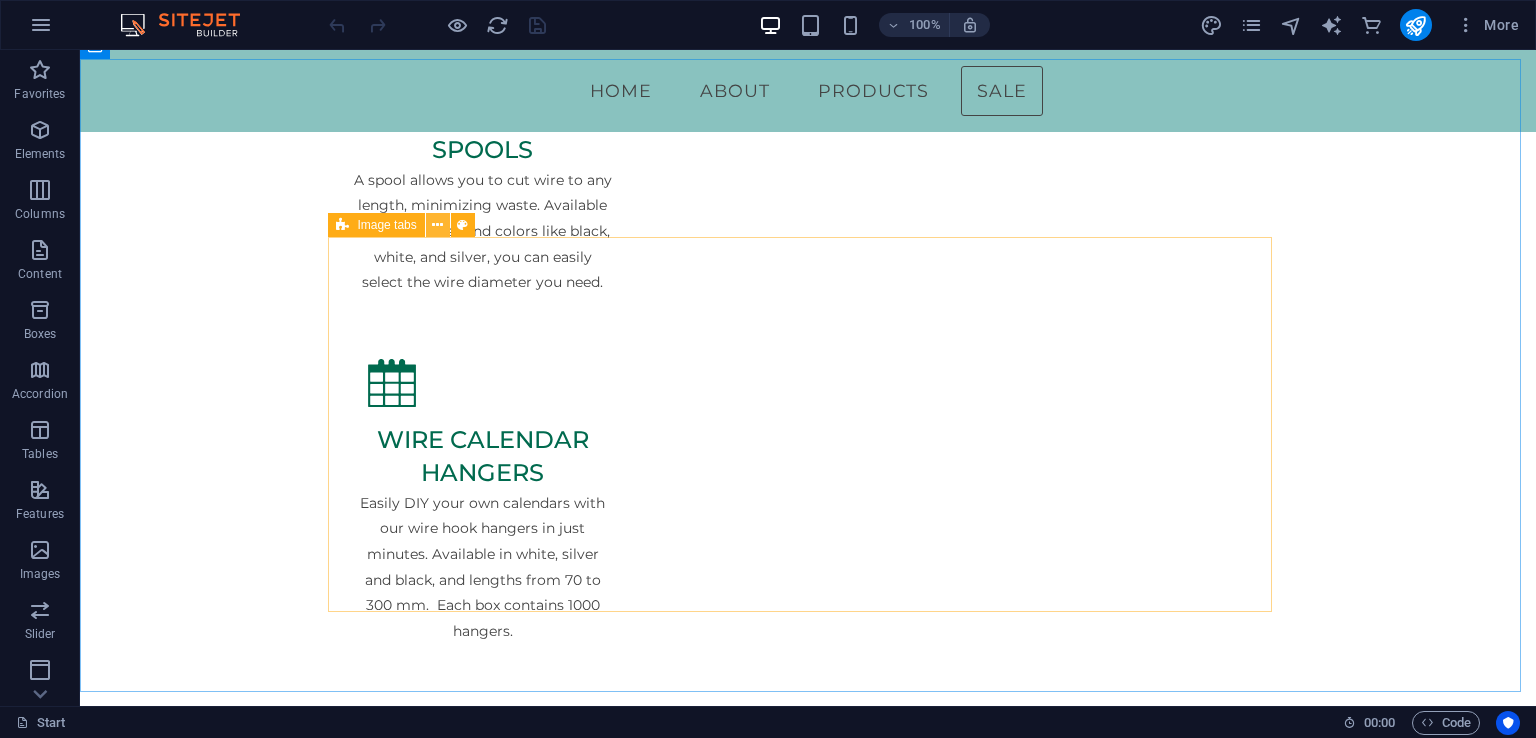 click at bounding box center (437, 225) 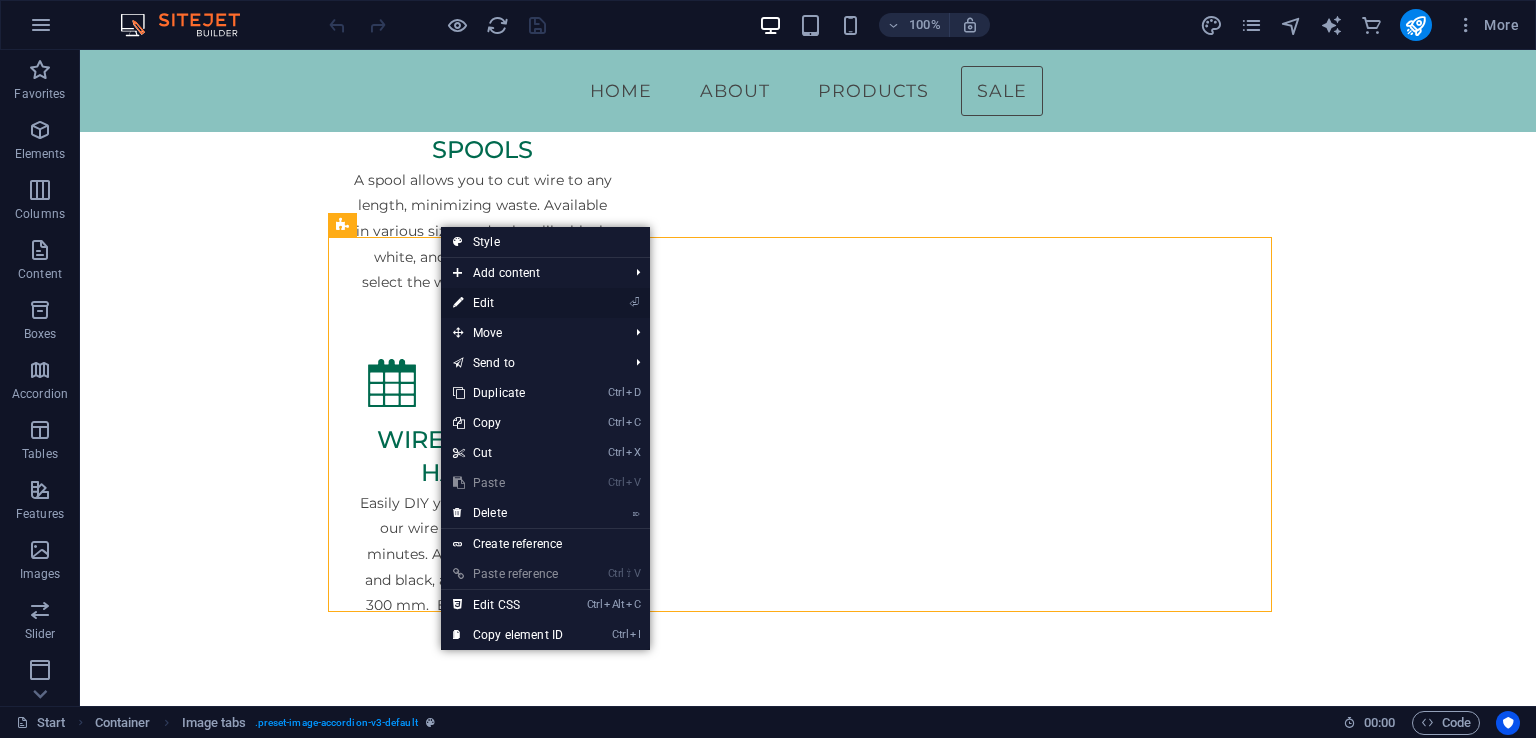 click on "⏎  Edit" at bounding box center (508, 303) 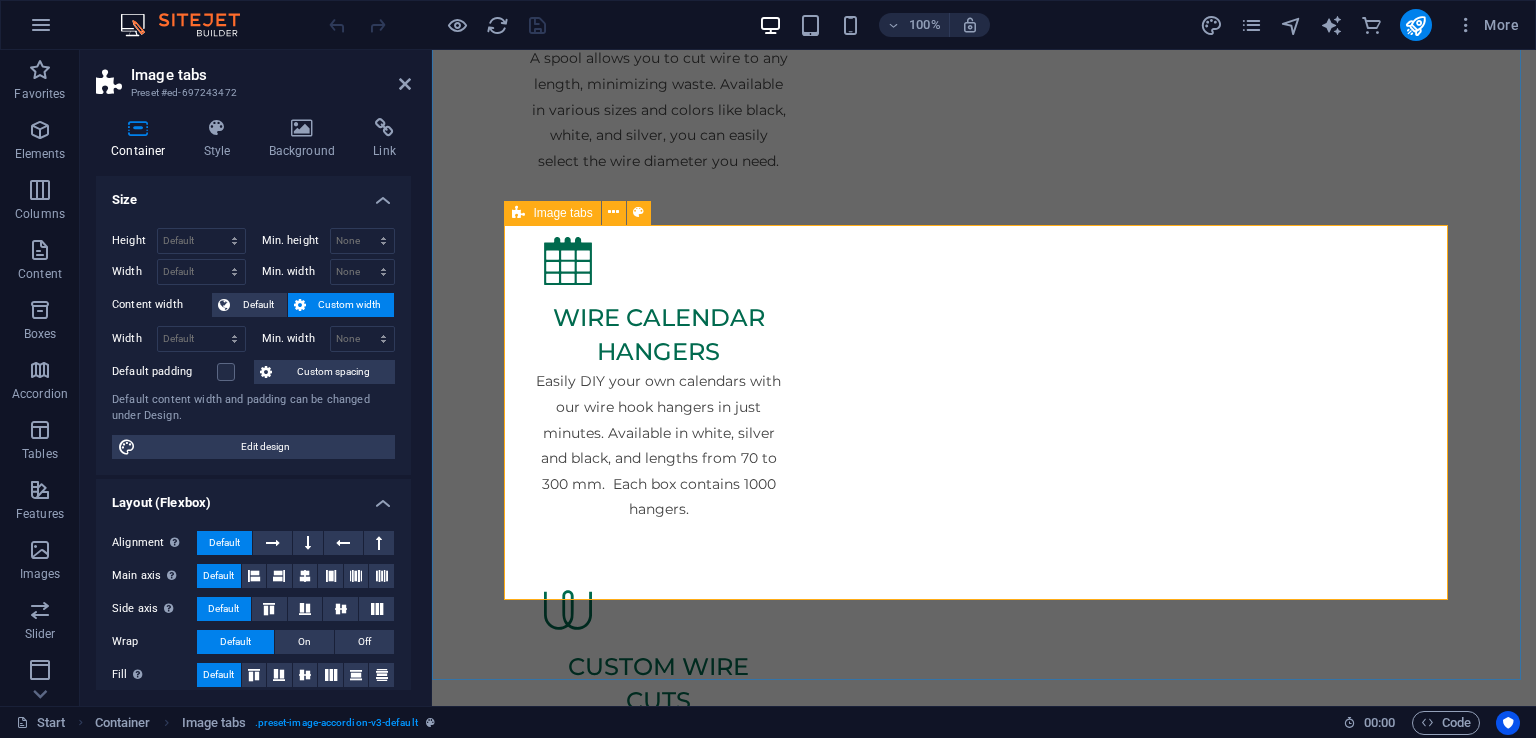 scroll, scrollTop: 1927, scrollLeft: 0, axis: vertical 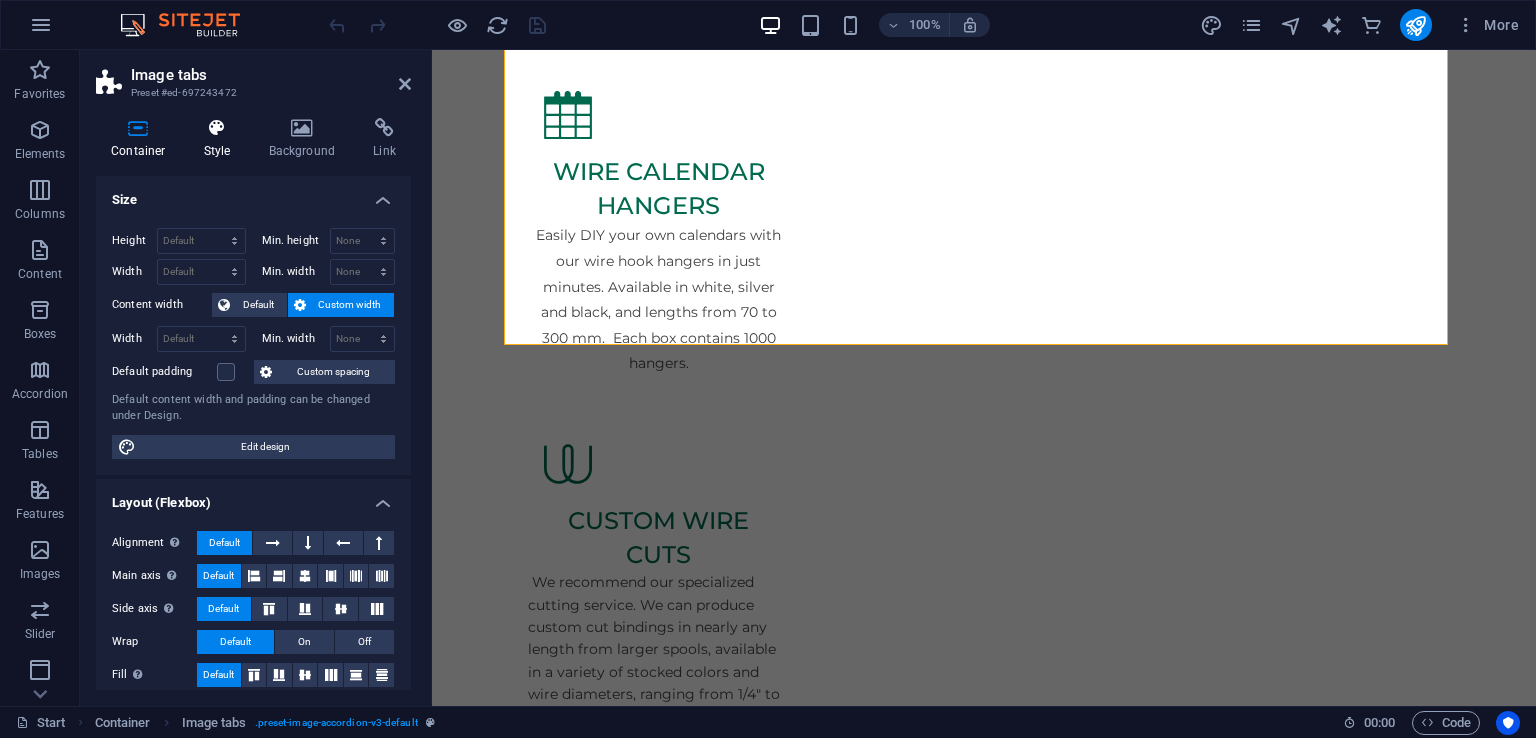 click on "Style" at bounding box center (221, 139) 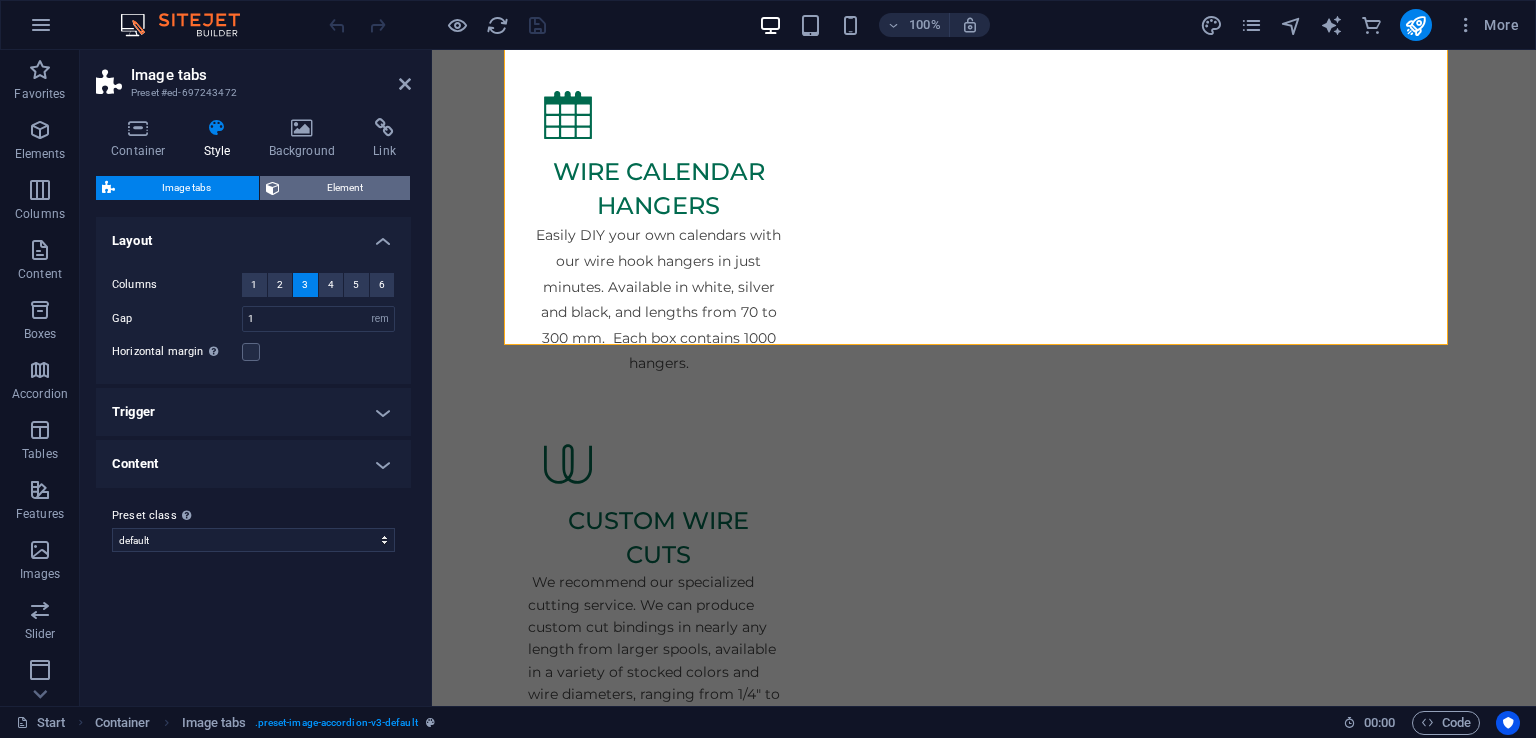 click on "Element" at bounding box center [345, 188] 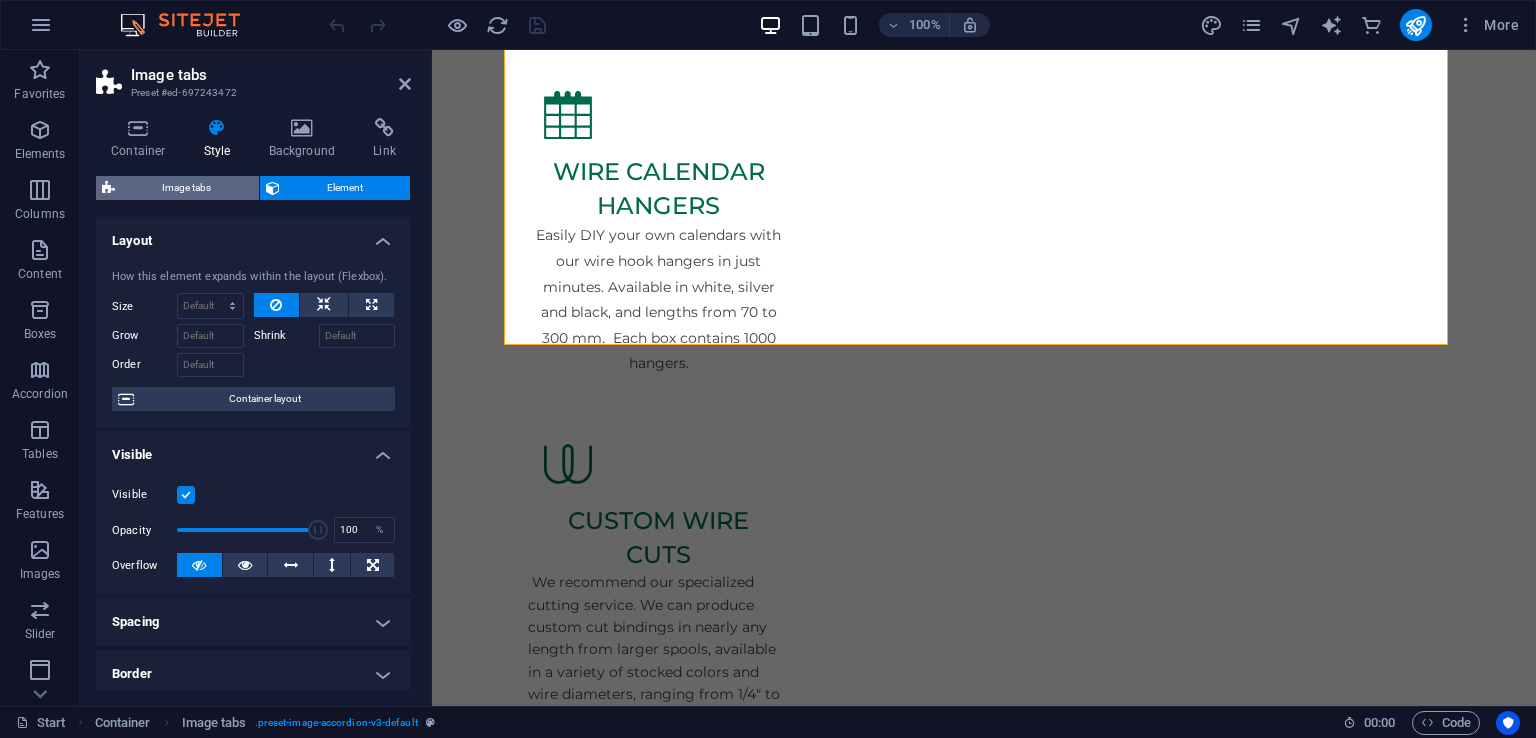 click on "Image tabs" at bounding box center [187, 188] 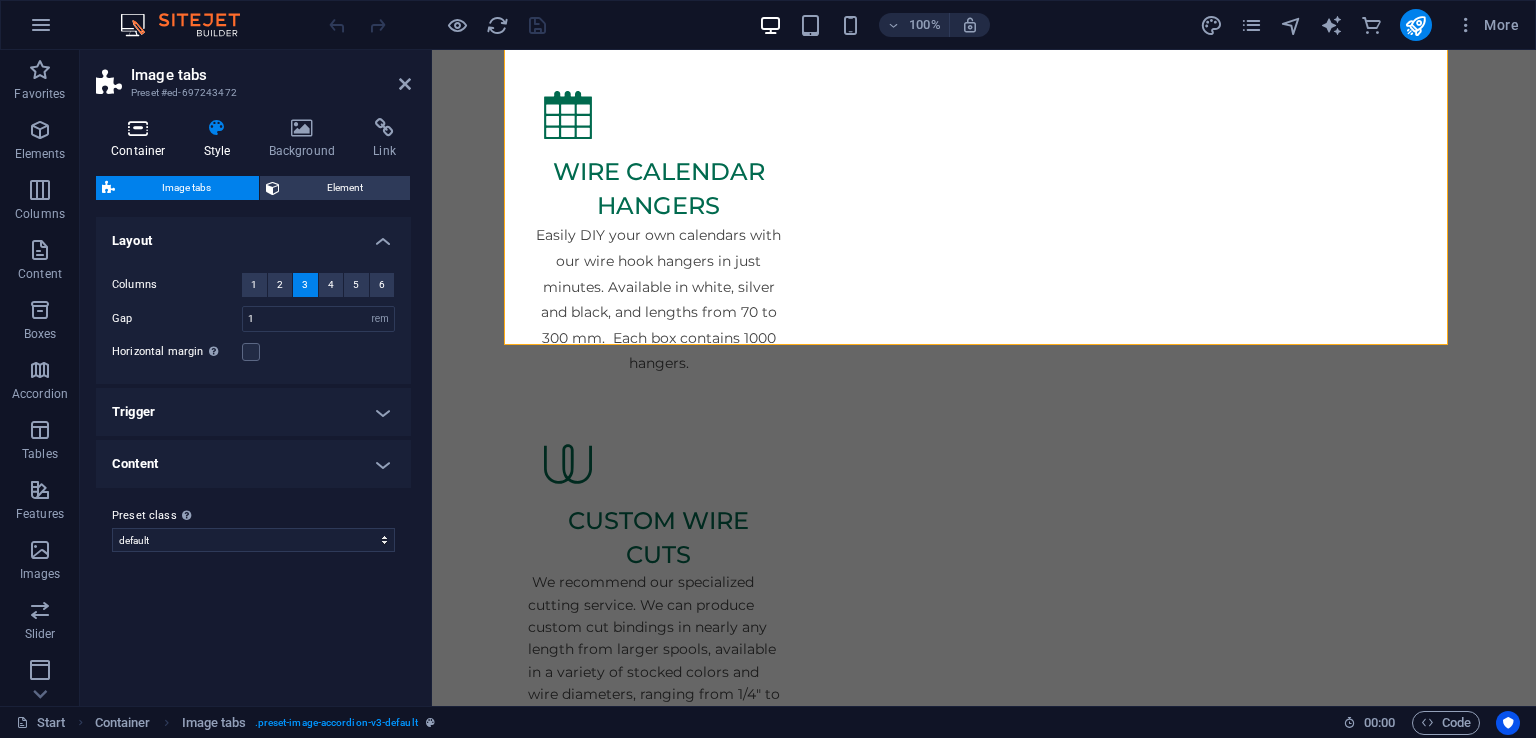 click on "Container" at bounding box center (142, 139) 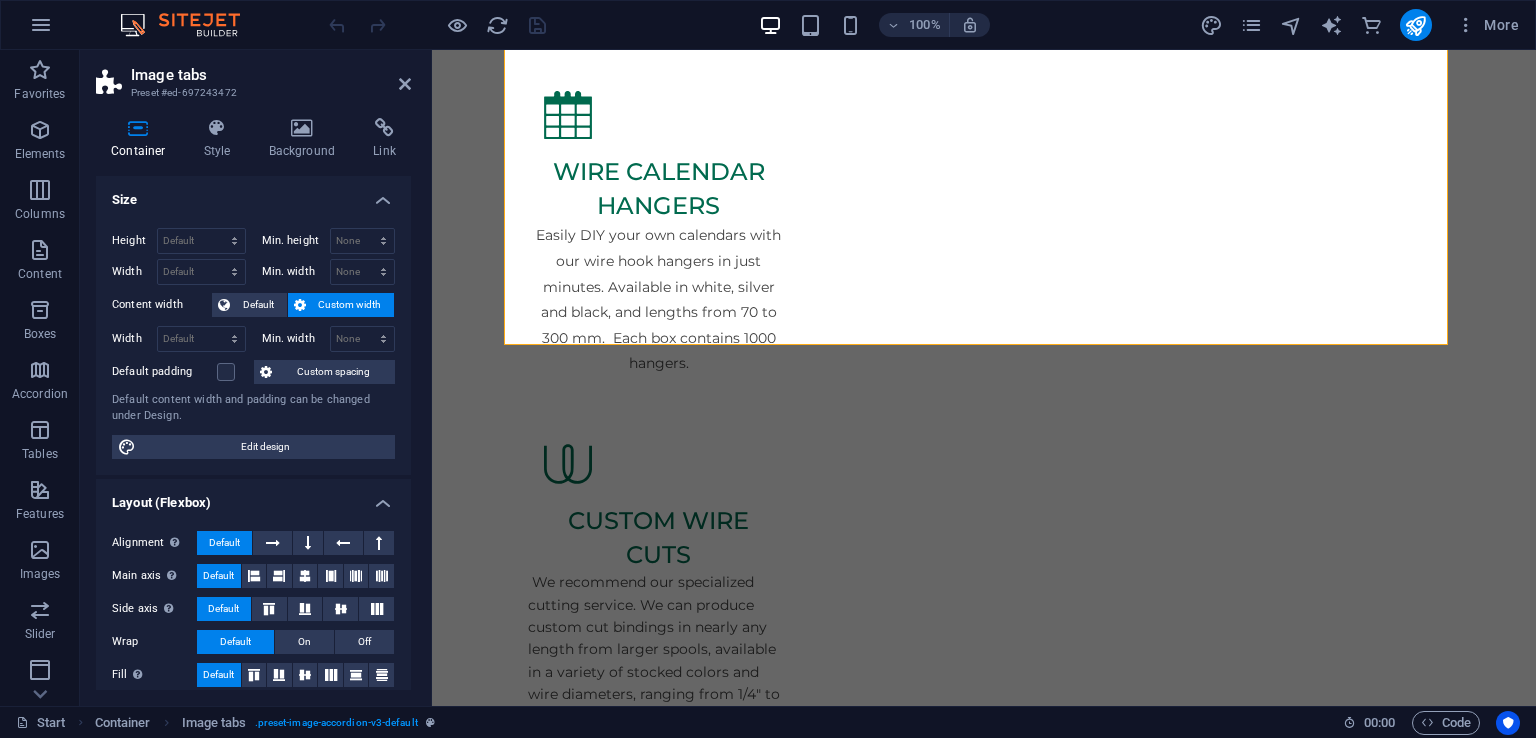 click on "Image tabs Preset #ed-697243472 Container Style Background Link Size Height Default px rem % vh vw Min. height None px rem % vh vw Width Default px rem % em vh vw Min. width None px rem % vh vw Content width Default Custom width Width Default px rem % em vh vw Min. width None px rem % vh vw Default padding Custom spacing Default content width and padding can be changed under Design. Edit design Layout (Flexbox) Alignment Determines the flex direction. Default Main axis Determine how elements should behave along the main axis inside this container (justify content). Default Side axis Control the vertical direction of the element inside of the container (align items). Default Wrap Default On Off Fill Controls the distances and direction of elements on the y-axis across several lines (align content). Default Accessibility ARIA helps assistive technologies (like screen readers) to understand the role, state, and behavior of web elements Role The ARIA role defines the purpose of an element. None" at bounding box center (256, 378) 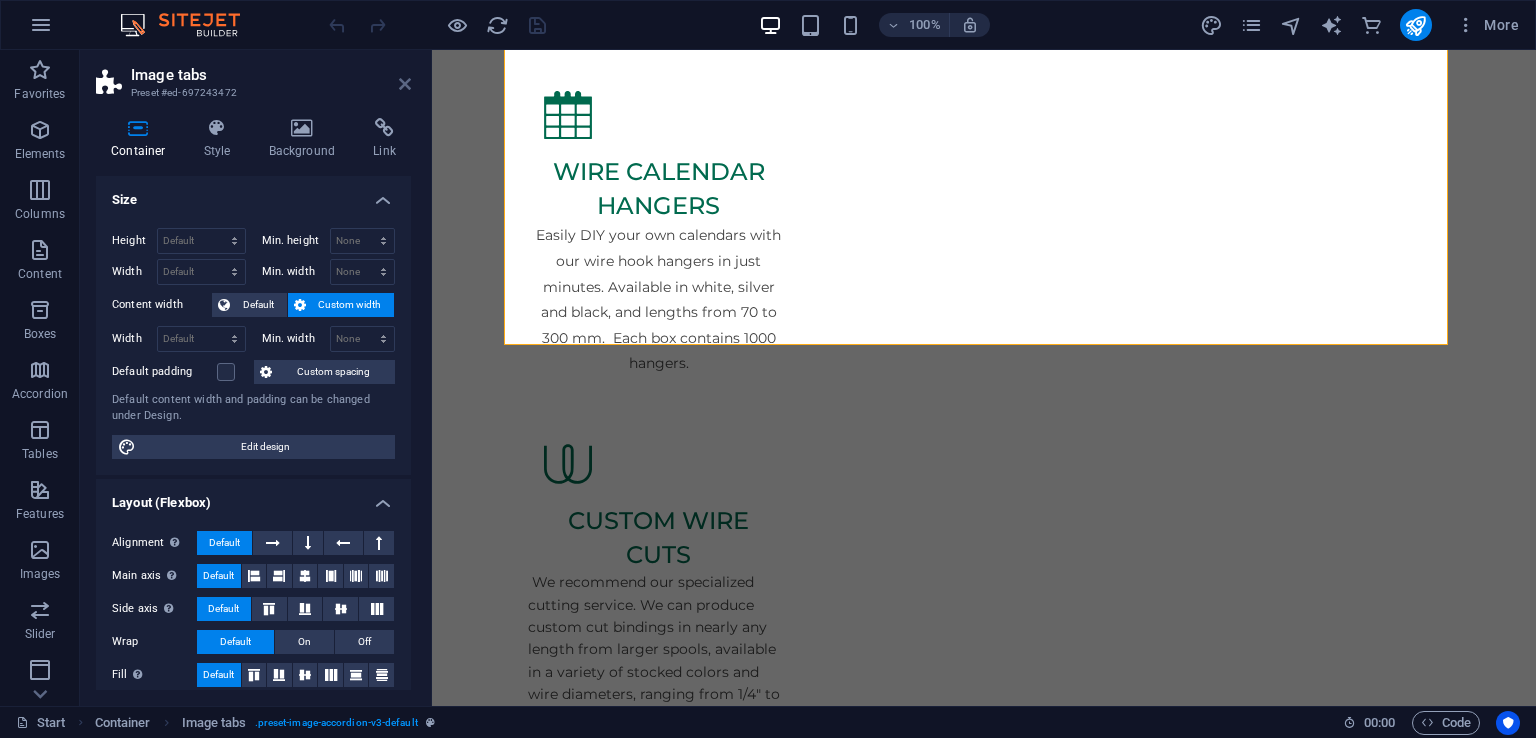 click at bounding box center [405, 84] 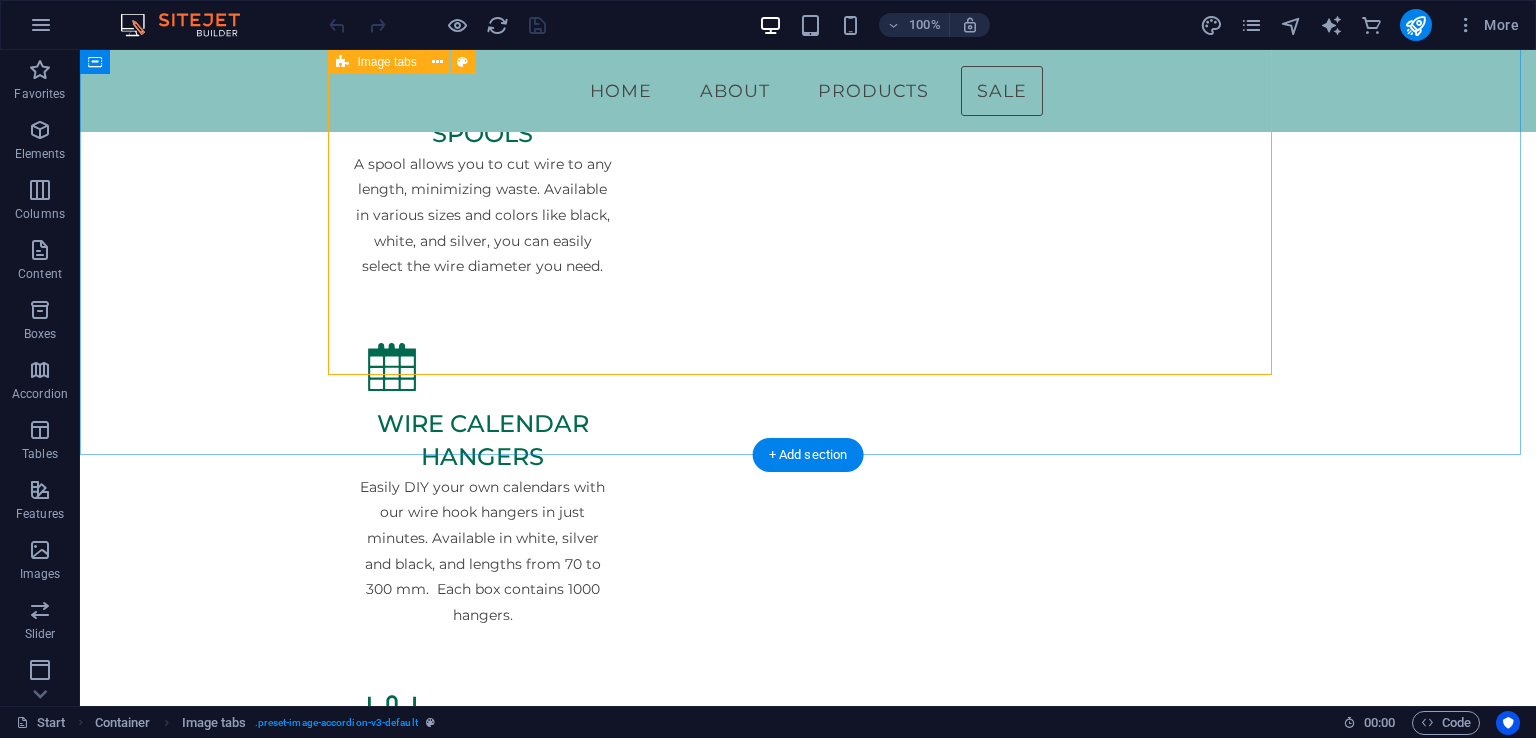 scroll, scrollTop: 1660, scrollLeft: 0, axis: vertical 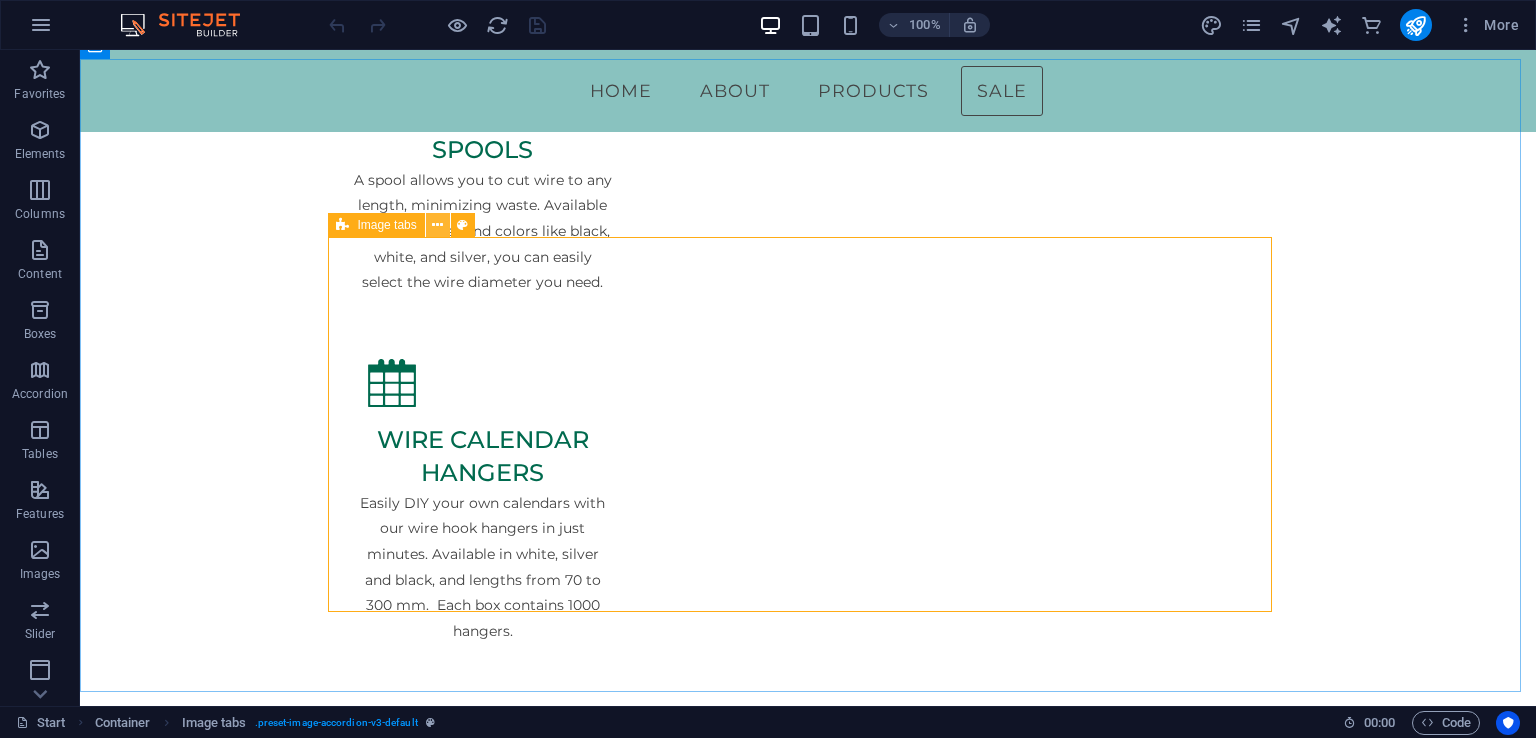 click at bounding box center (437, 225) 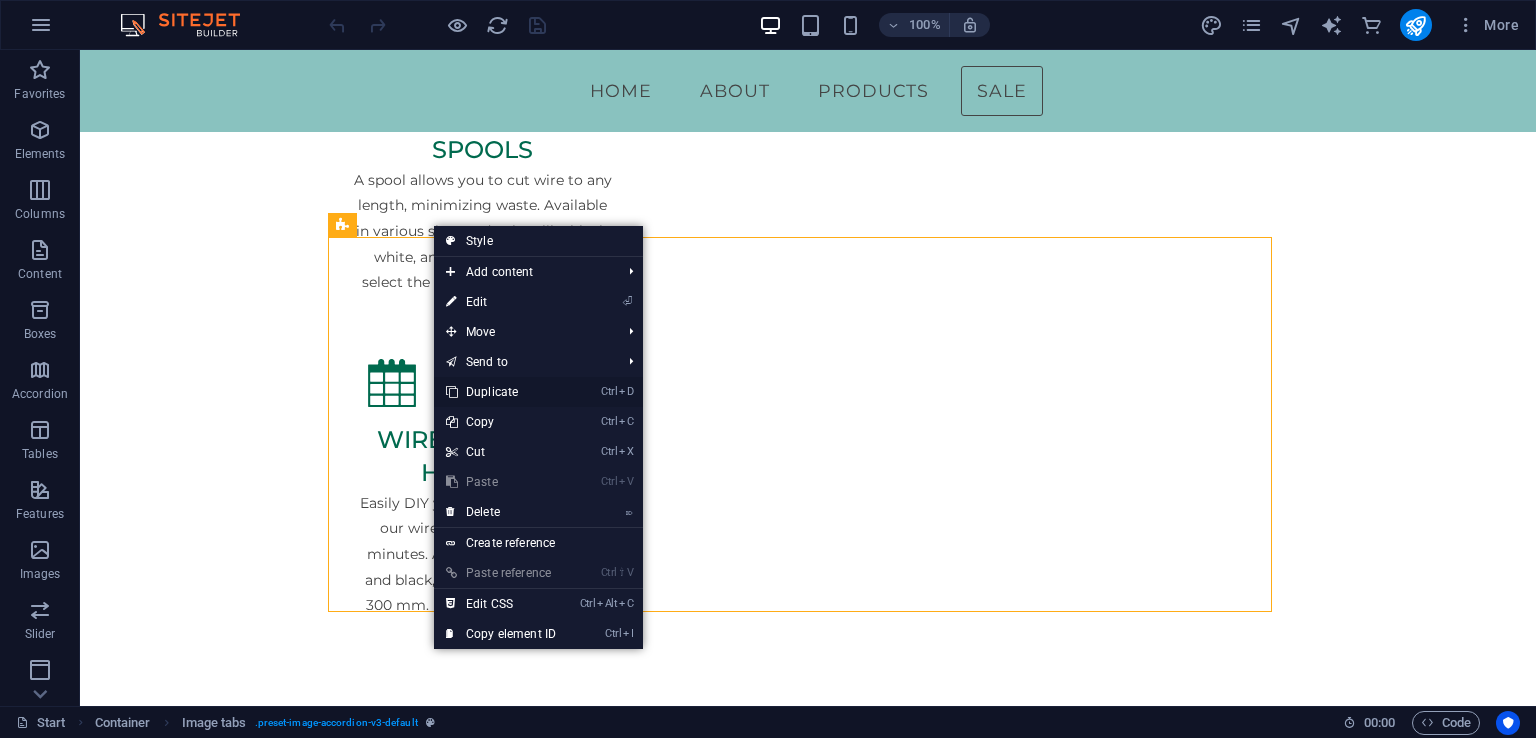 click on "Ctrl D  Duplicate" at bounding box center (501, 392) 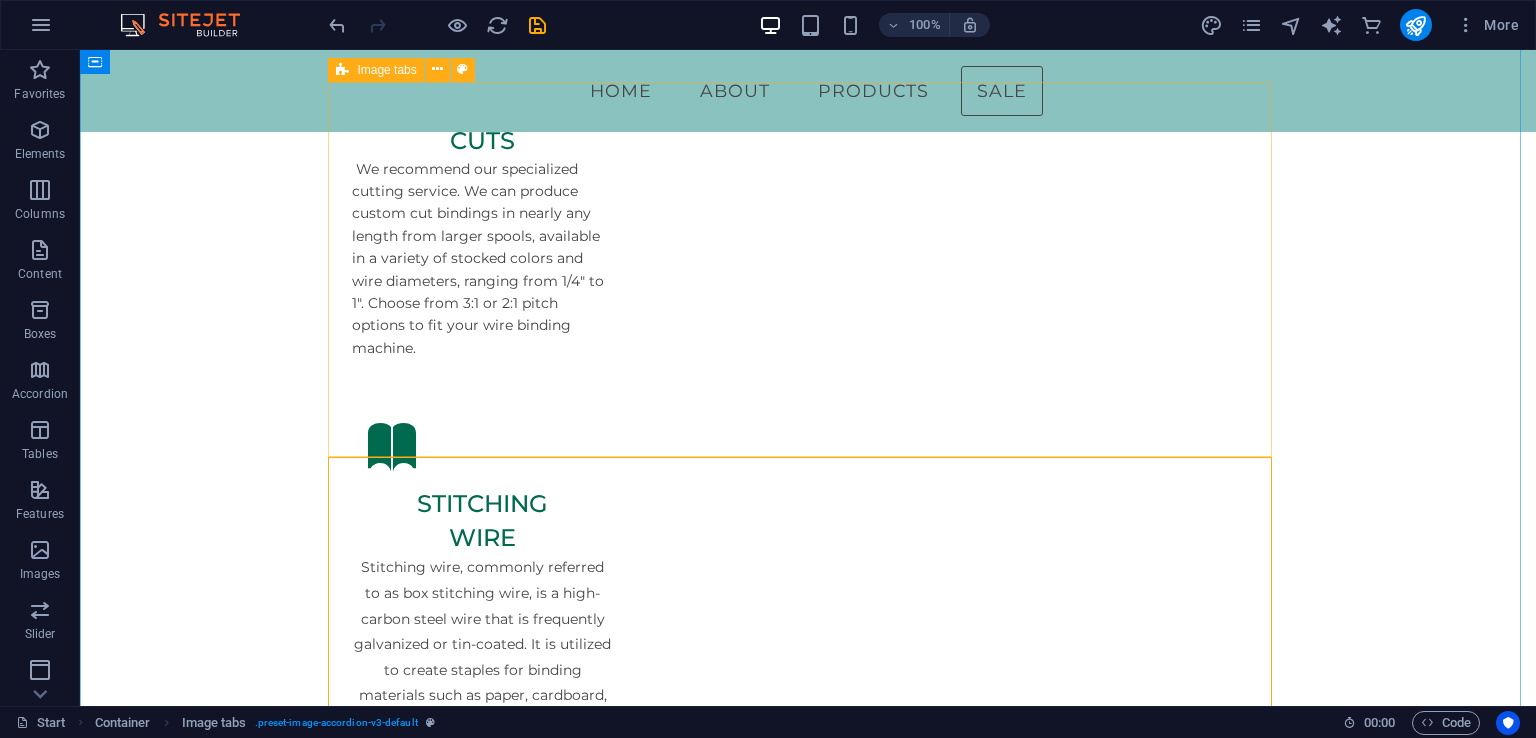 scroll, scrollTop: 1808, scrollLeft: 0, axis: vertical 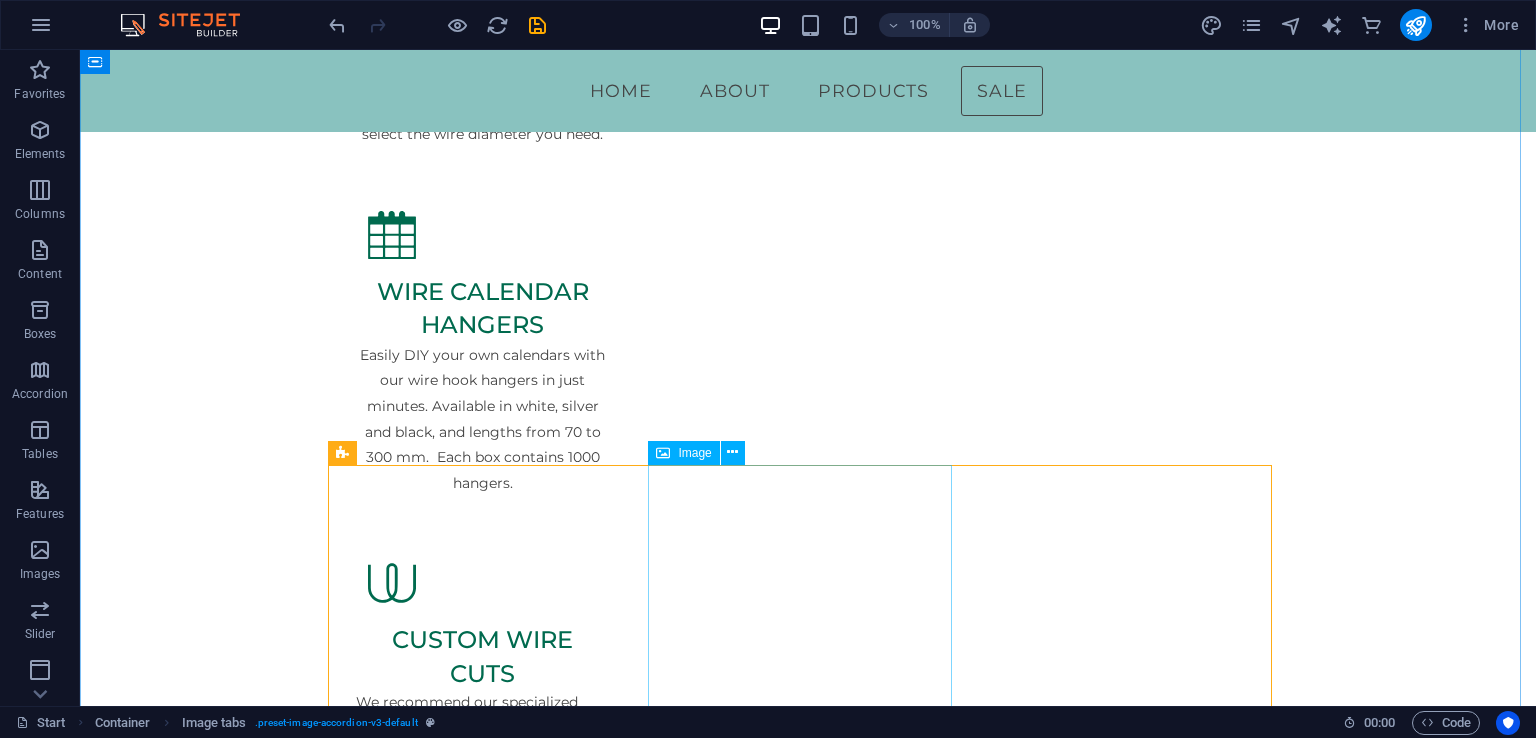 click at bounding box center [808, 2448] 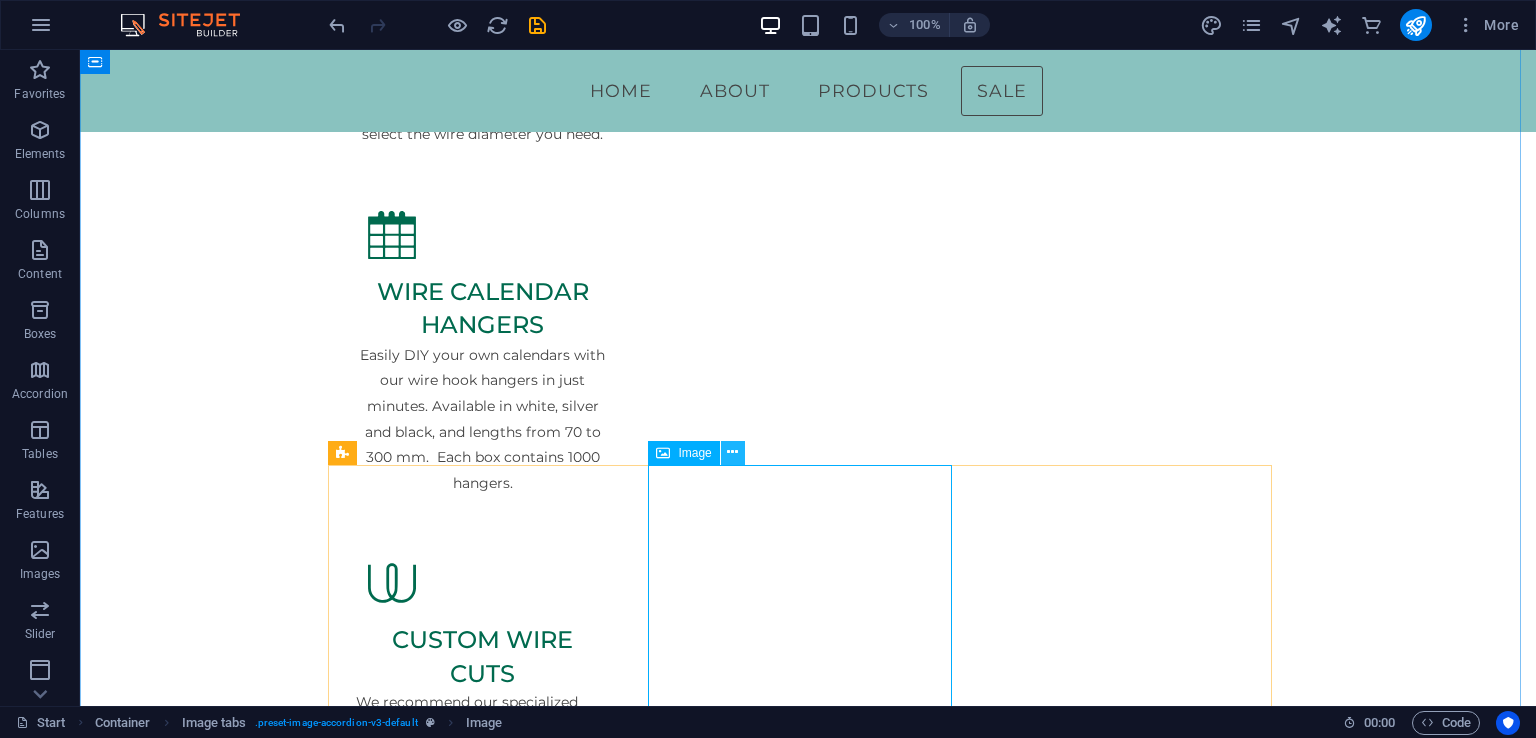 click at bounding box center (732, 452) 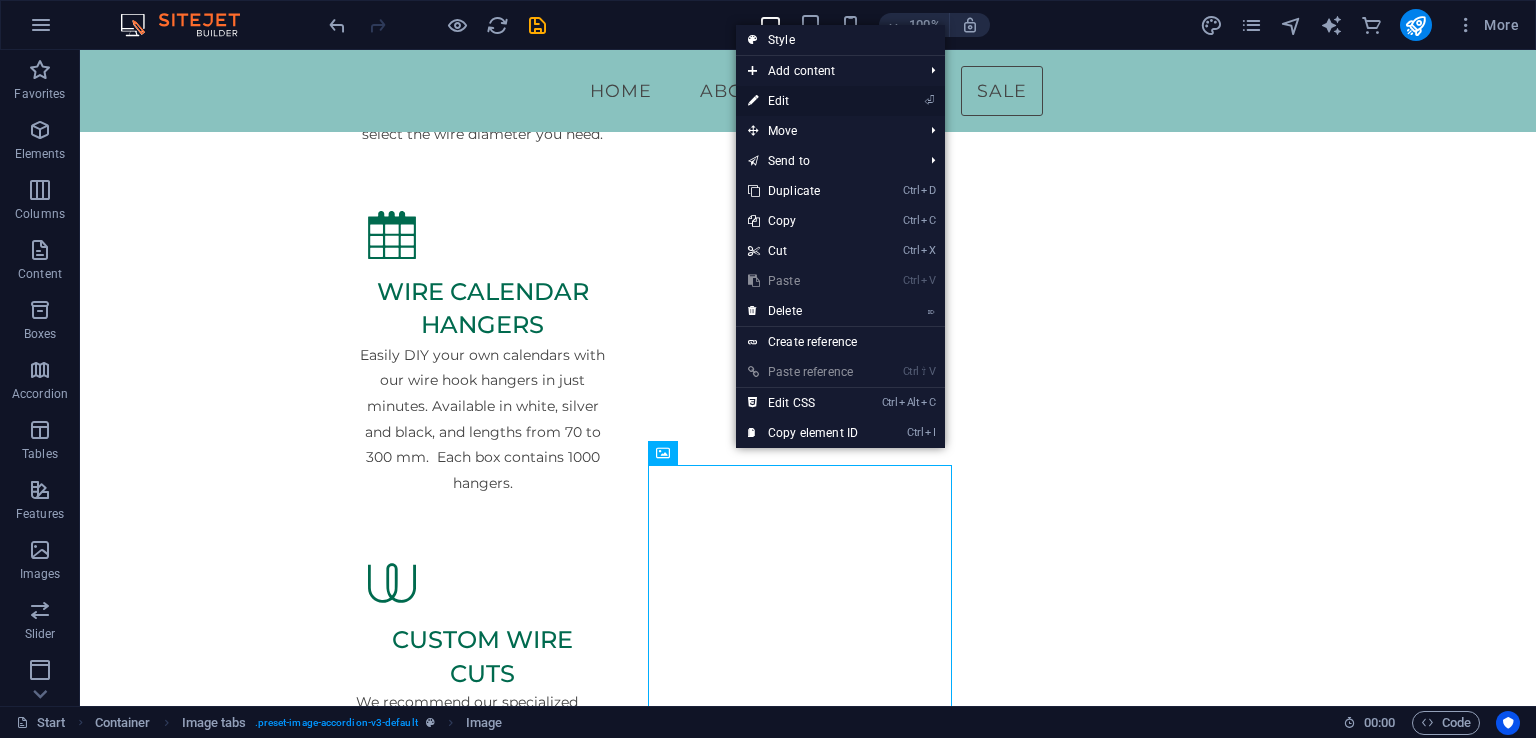 click on "⏎  Edit" at bounding box center (803, 101) 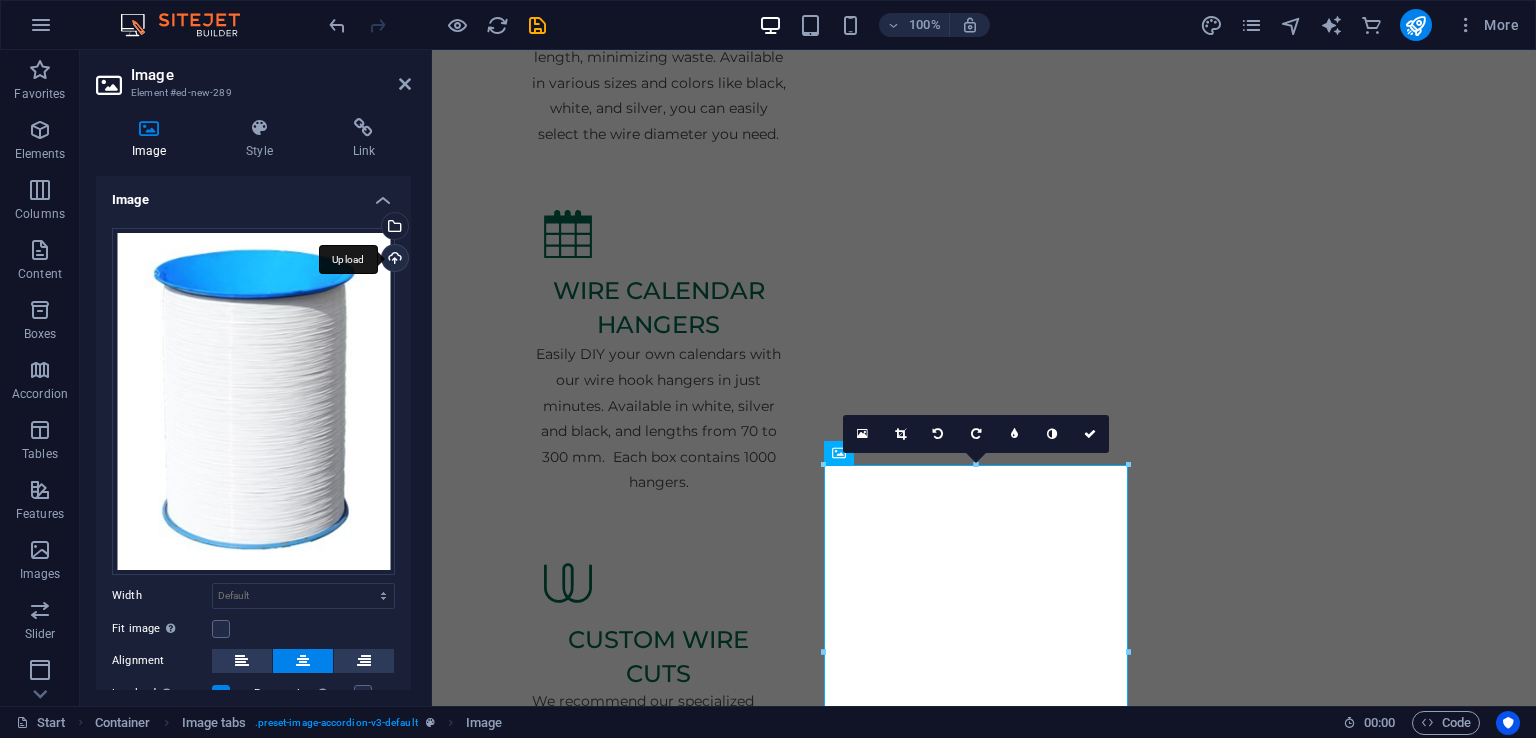 click on "Upload" at bounding box center (393, 260) 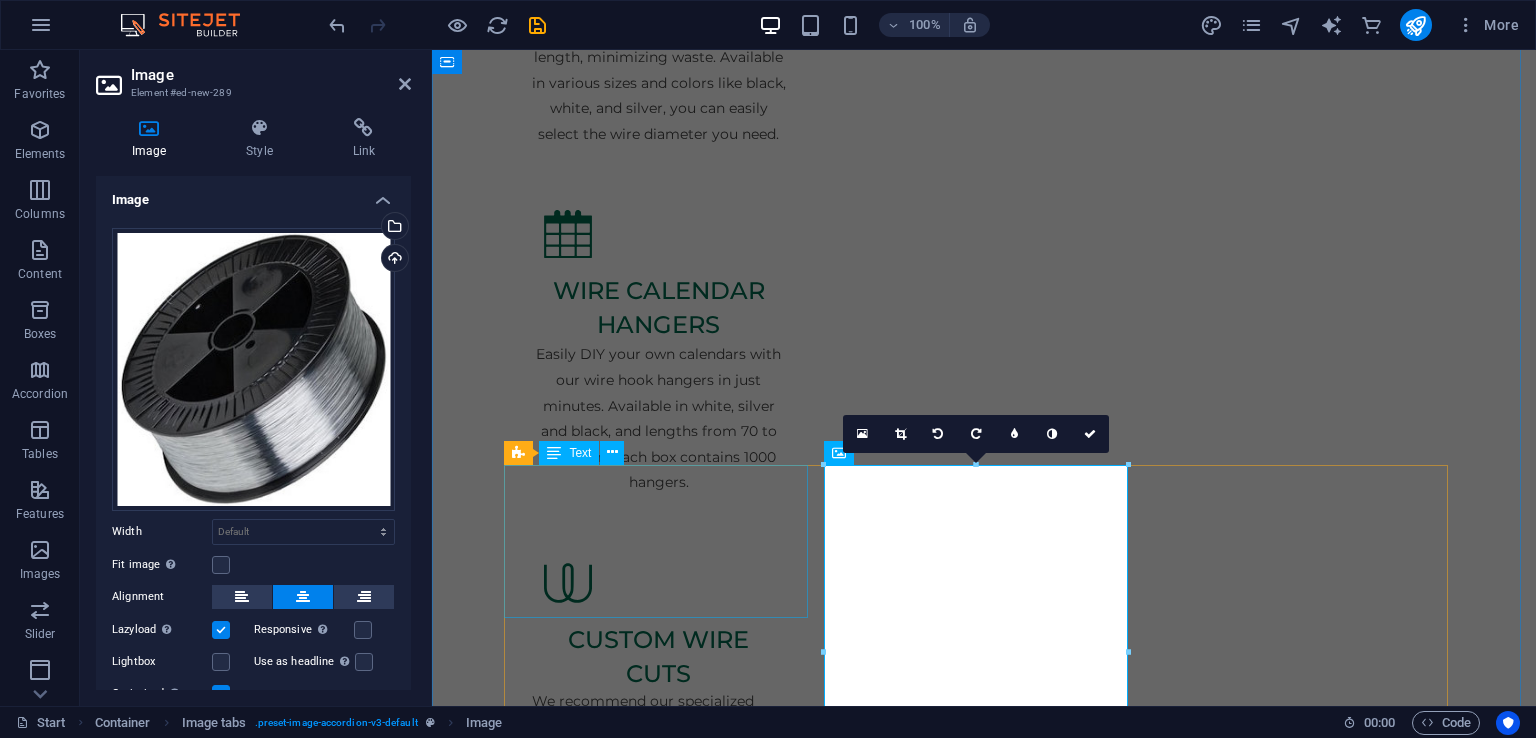 click on "Limited Time Offer 0.90 mm White NC Wire on 400 kg Spools Only €1.60 per kg" at bounding box center [664, 2403] 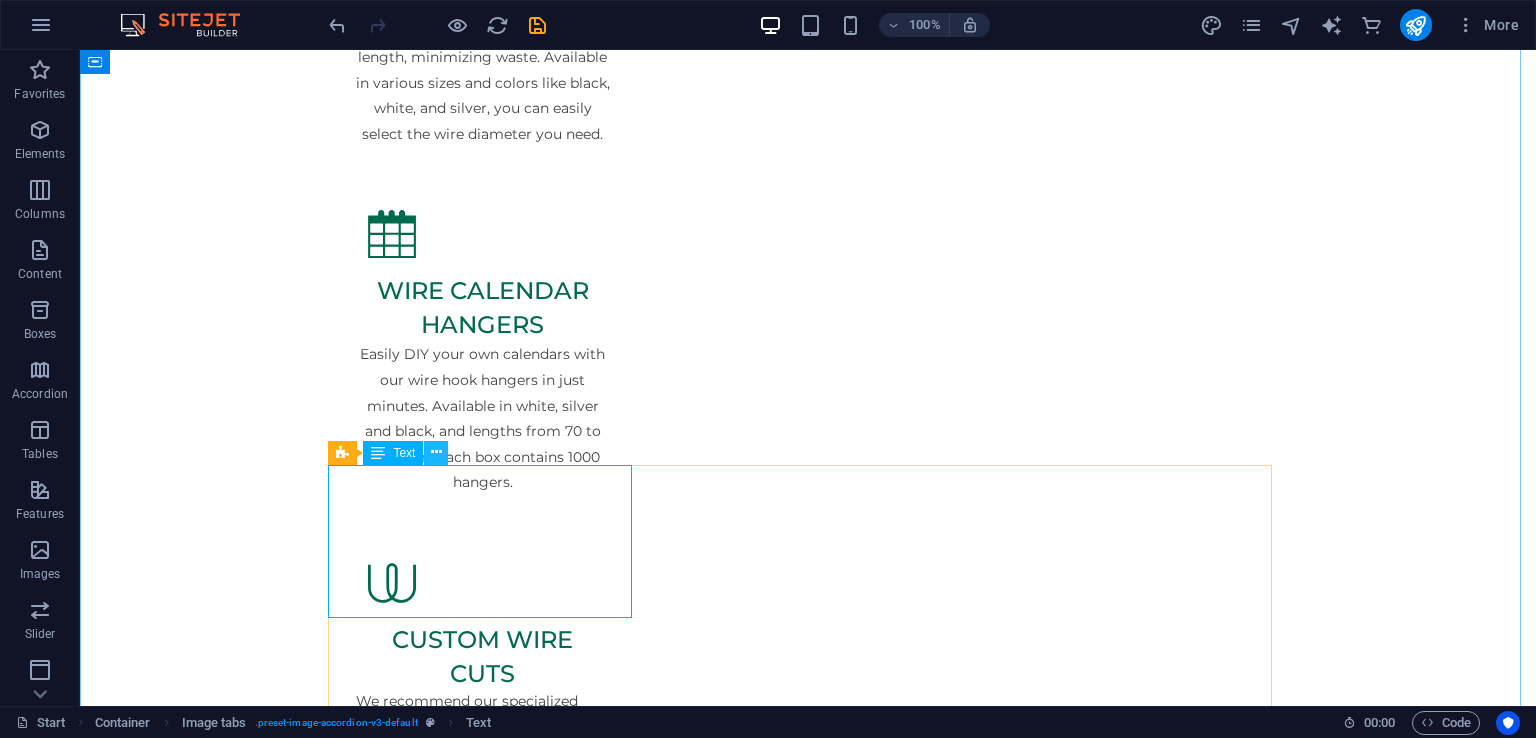 click at bounding box center [436, 452] 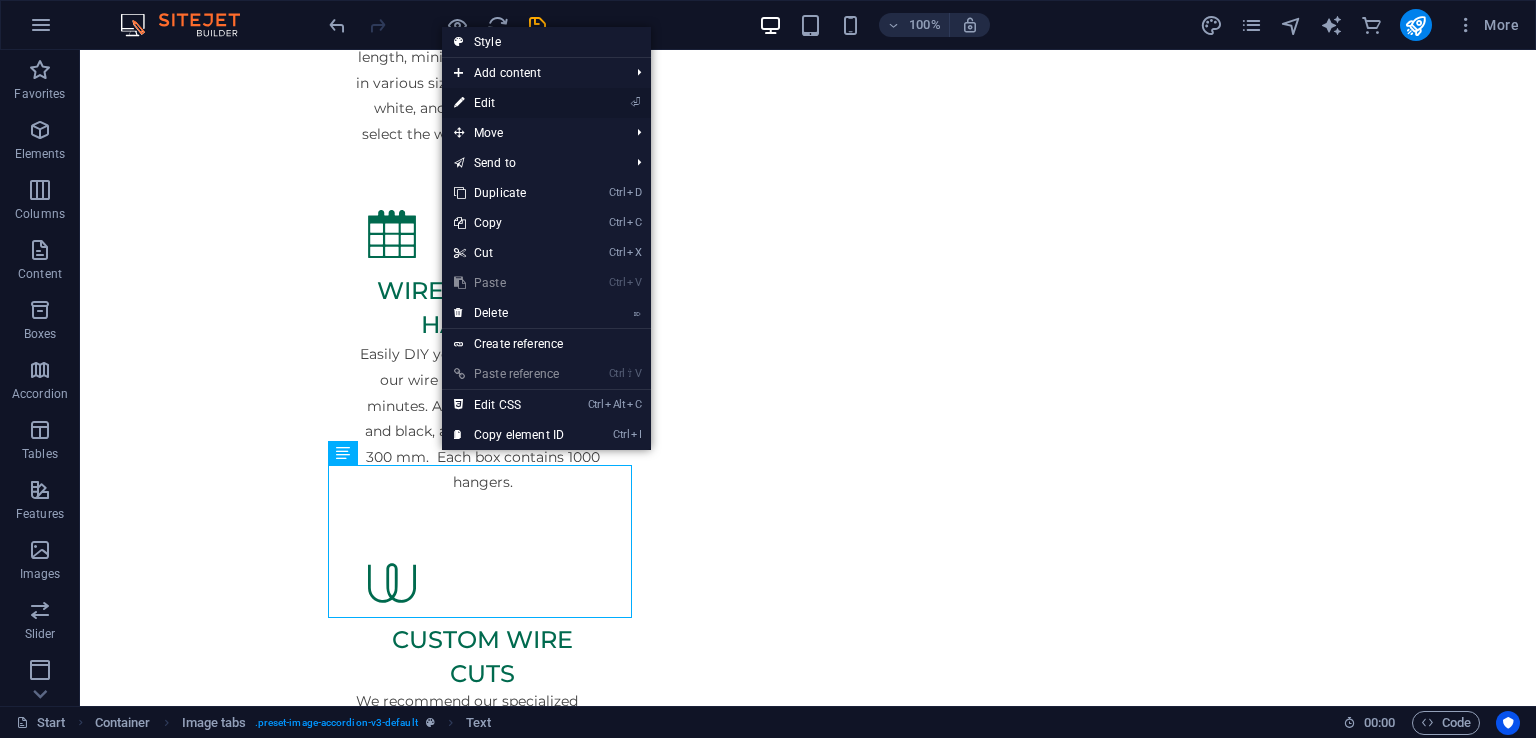 click on "⏎  Edit" at bounding box center (509, 103) 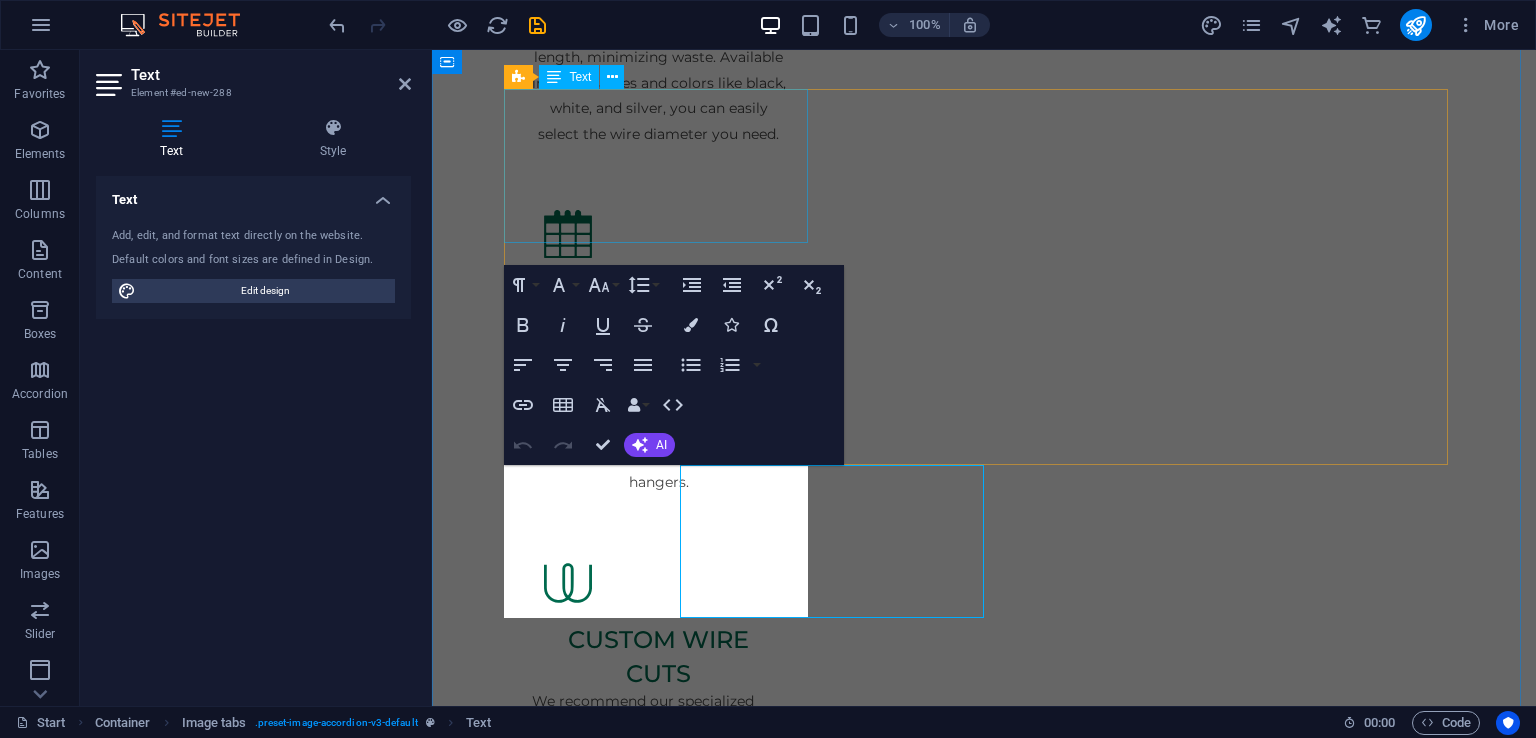 click on "Limited Time Offer 0.90 mm White NC Wire on 400 kg Spools Only €1.60 per kg" at bounding box center [664, 2317] 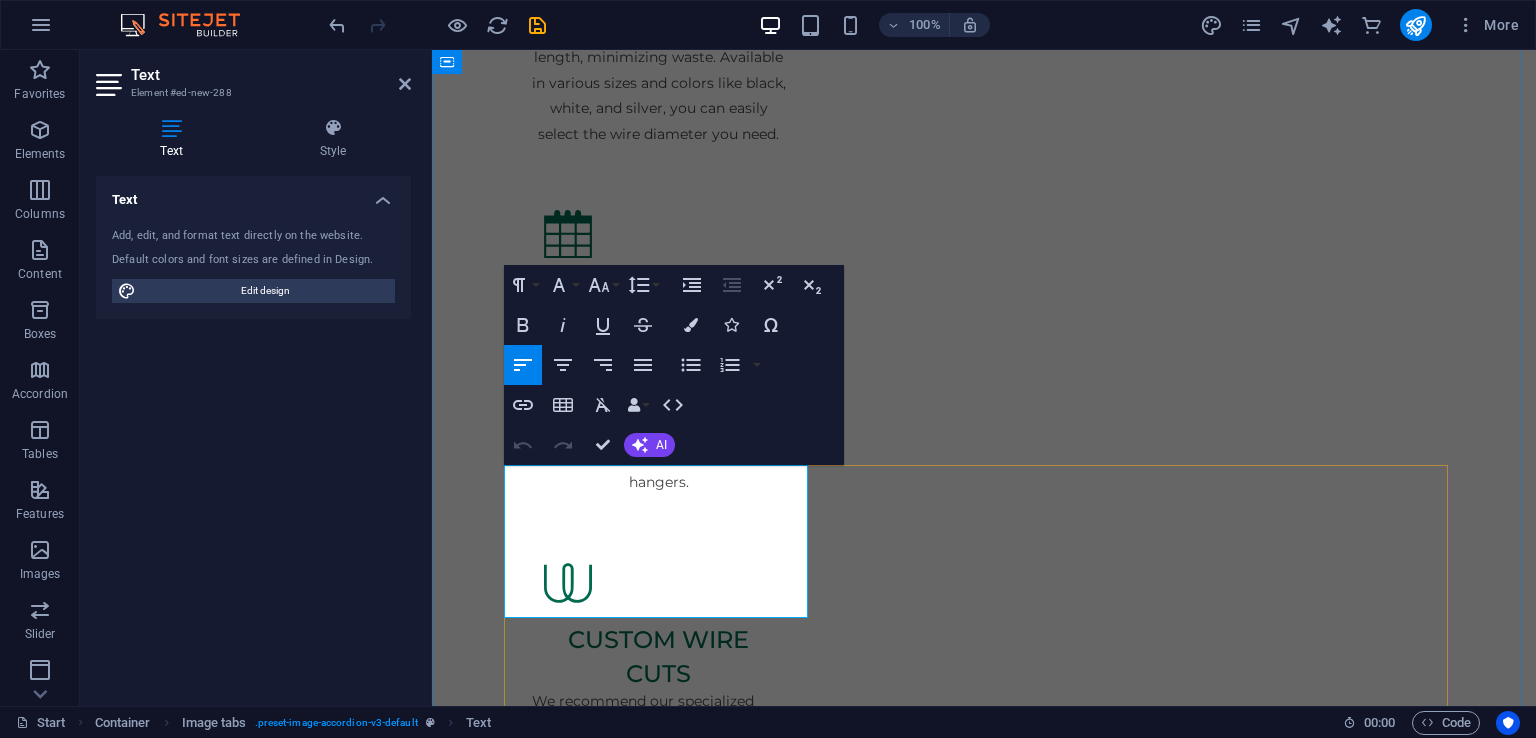 drag, startPoint x: 518, startPoint y: 531, endPoint x: 532, endPoint y: 533, distance: 14.142136 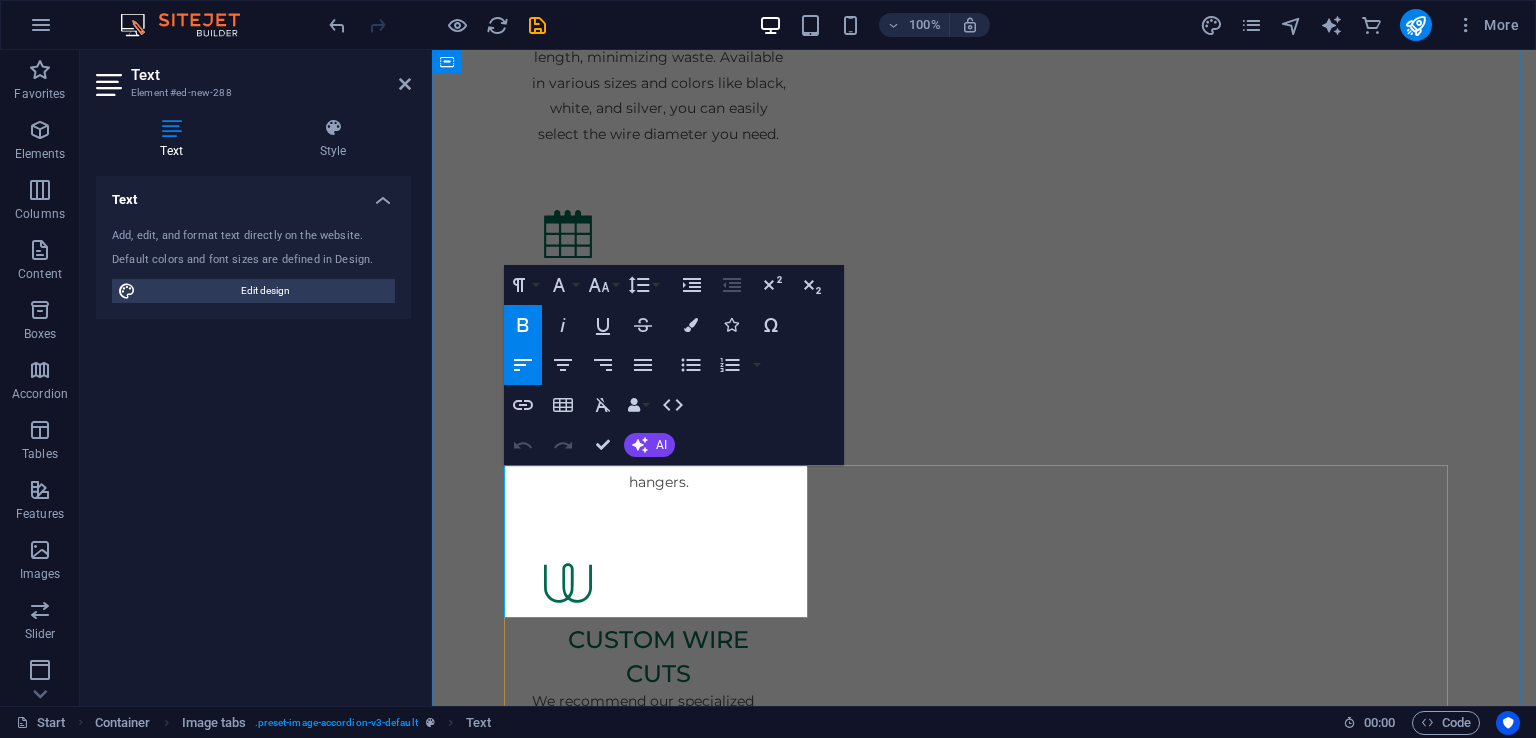 type 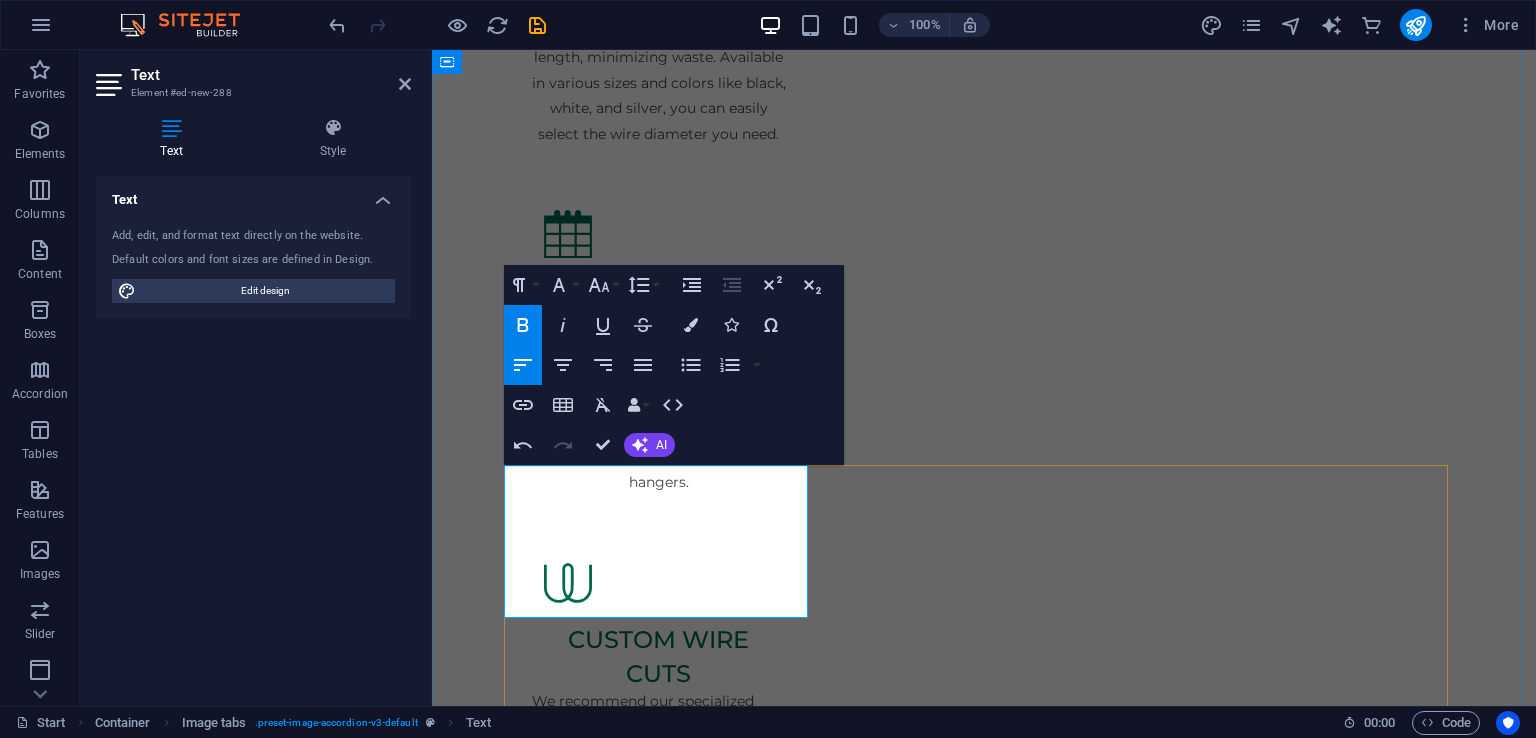 drag, startPoint x: 574, startPoint y: 525, endPoint x: 698, endPoint y: 527, distance: 124.01613 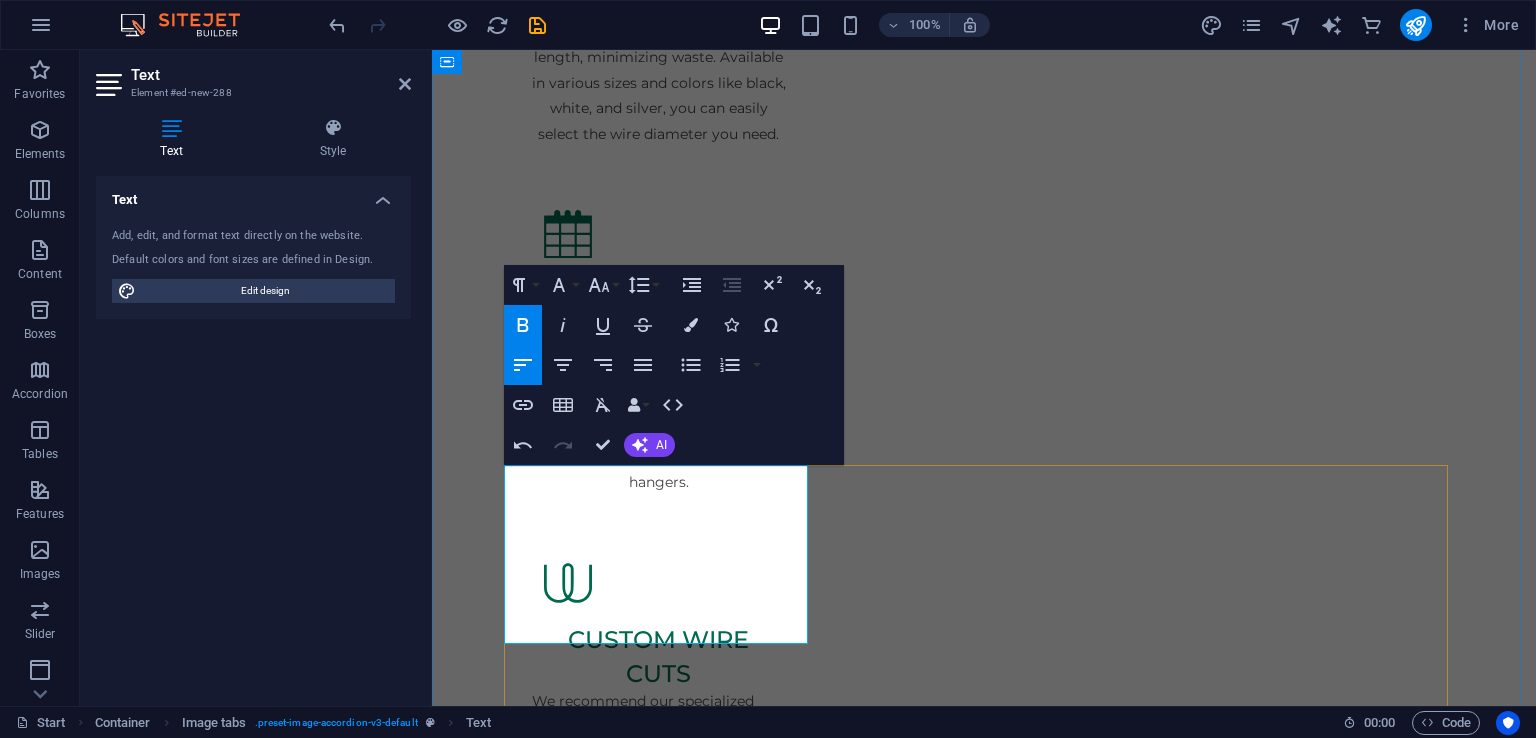 drag, startPoint x: 805, startPoint y: 529, endPoint x: 780, endPoint y: 530, distance: 25.019993 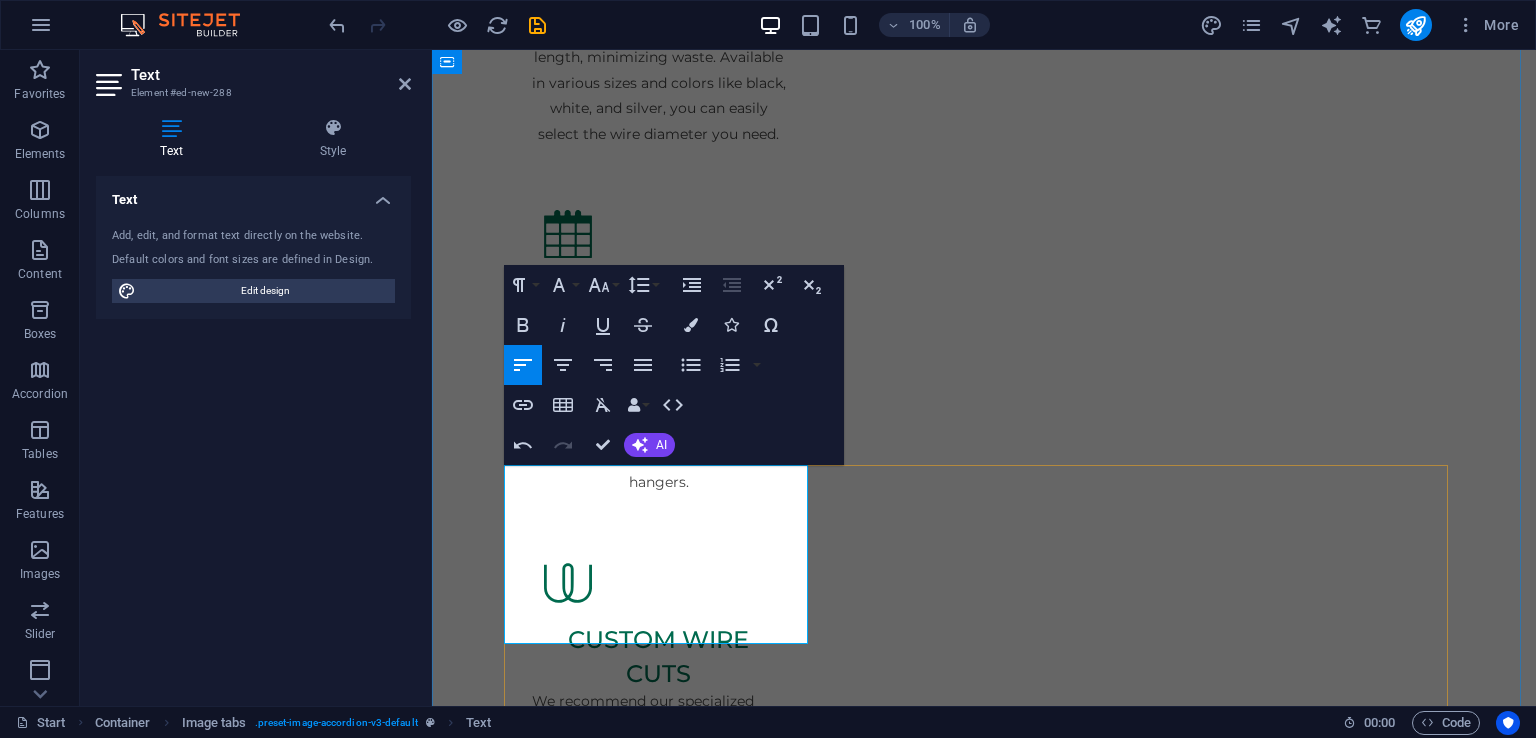 click on "0.55 mm galvinized stitching wire on 15" at bounding box center (648, 2330) 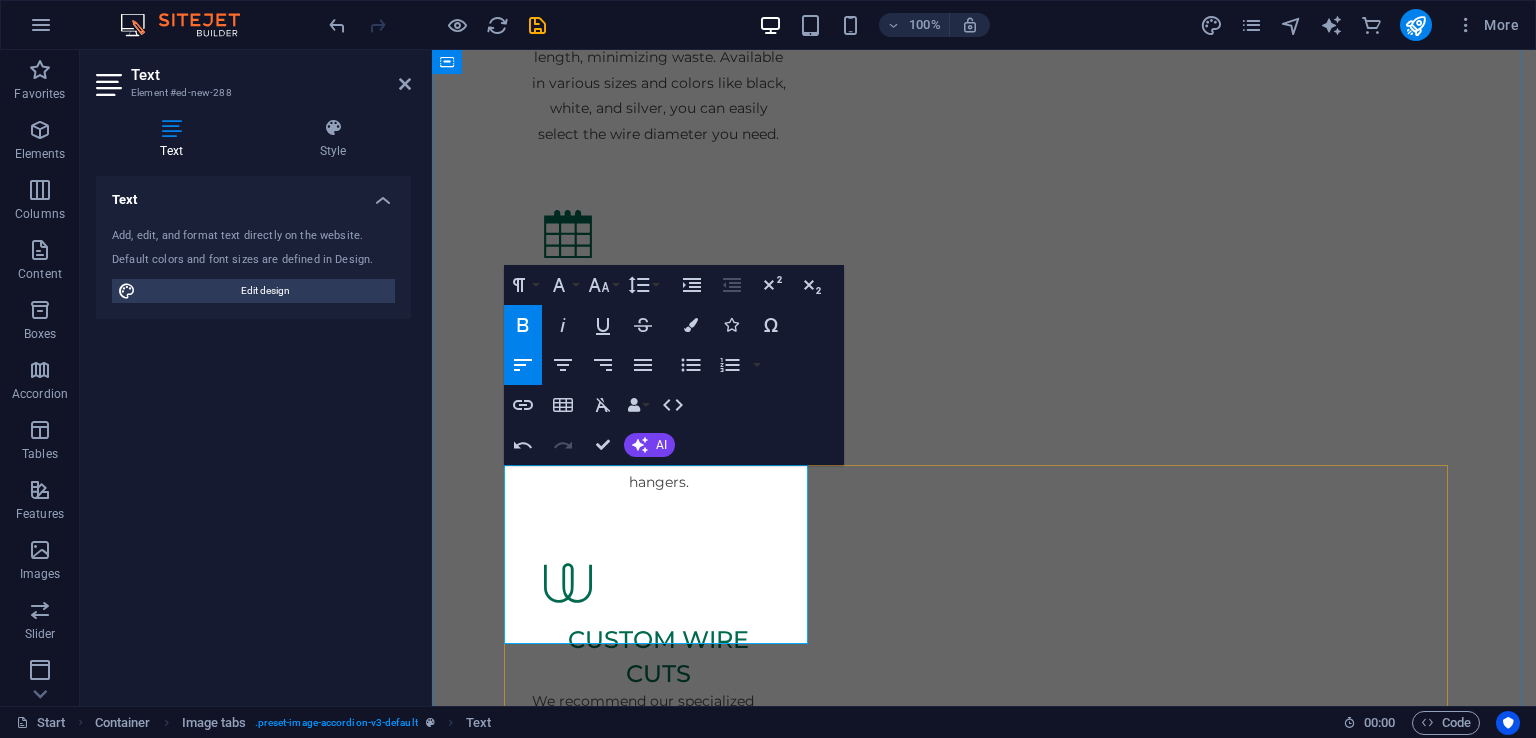 click on "0.55 mm galvinized stitching wire on 15" at bounding box center (648, 2330) 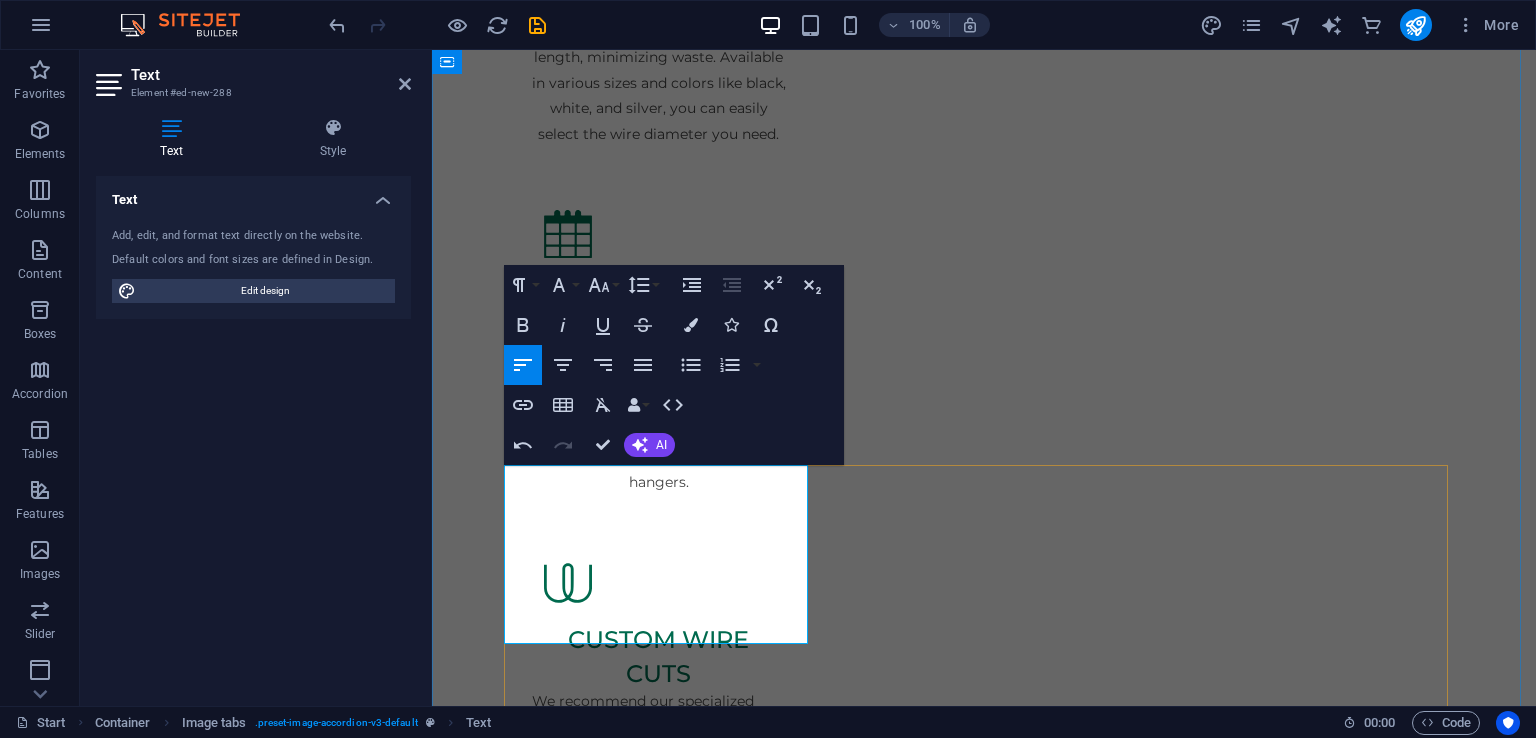 click on "€1.60" at bounding box center [564, 2394] 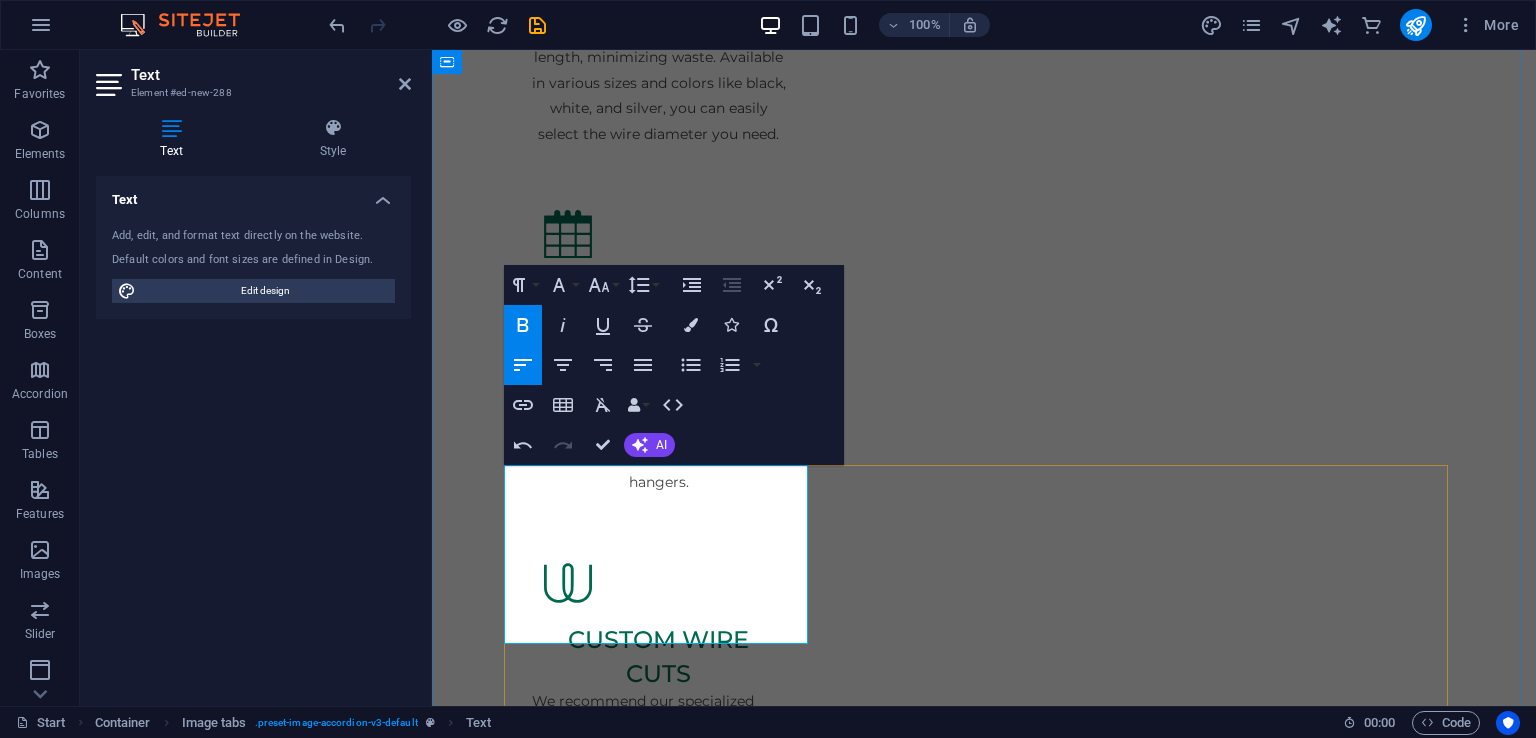 click on "Limited Time Offer BS 15 0.55 mm galvinized stitching wire on 15 kg Spools Only €1.50 per kg" at bounding box center [664, 2330] 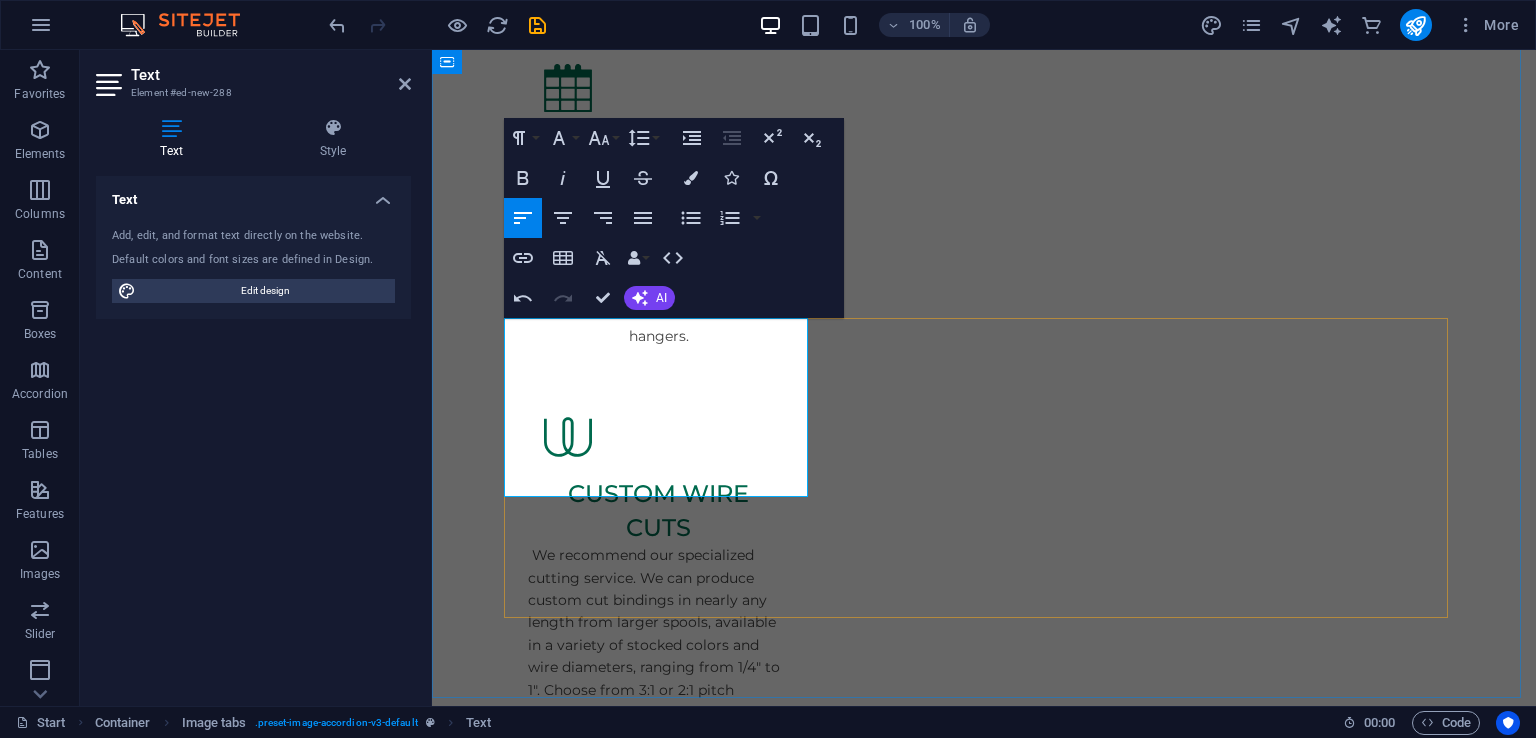 scroll, scrollTop: 2075, scrollLeft: 0, axis: vertical 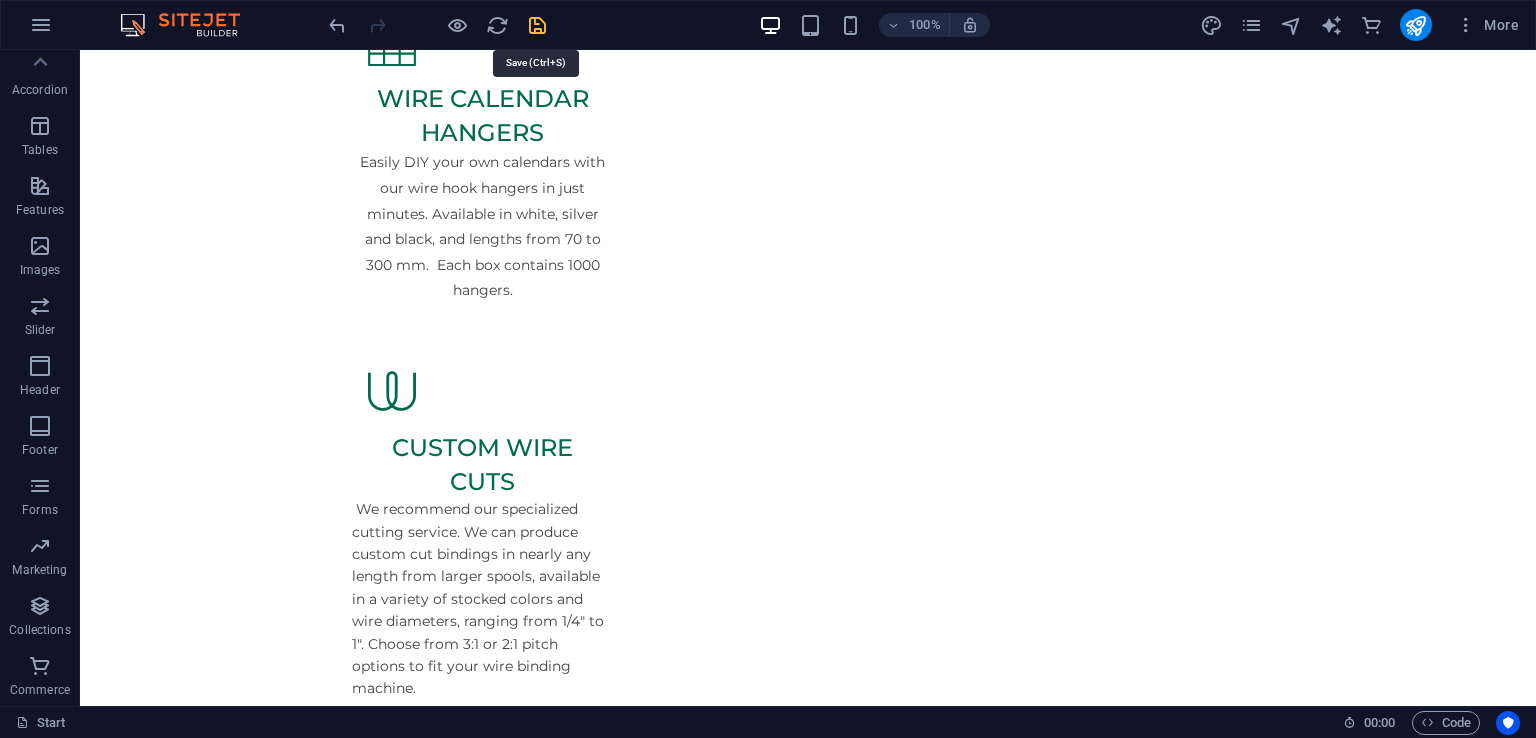 click at bounding box center (537, 25) 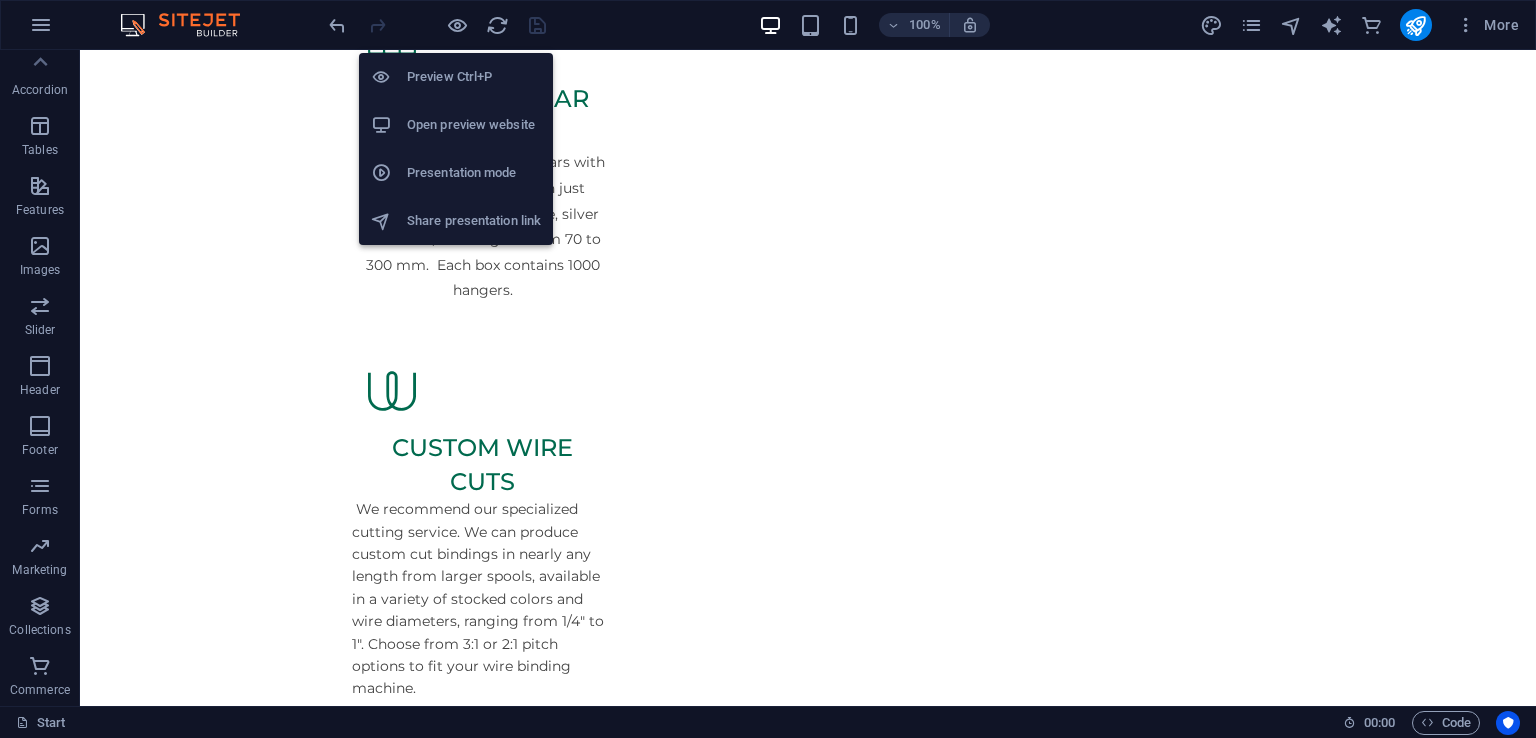 click on "Open preview website" at bounding box center (474, 125) 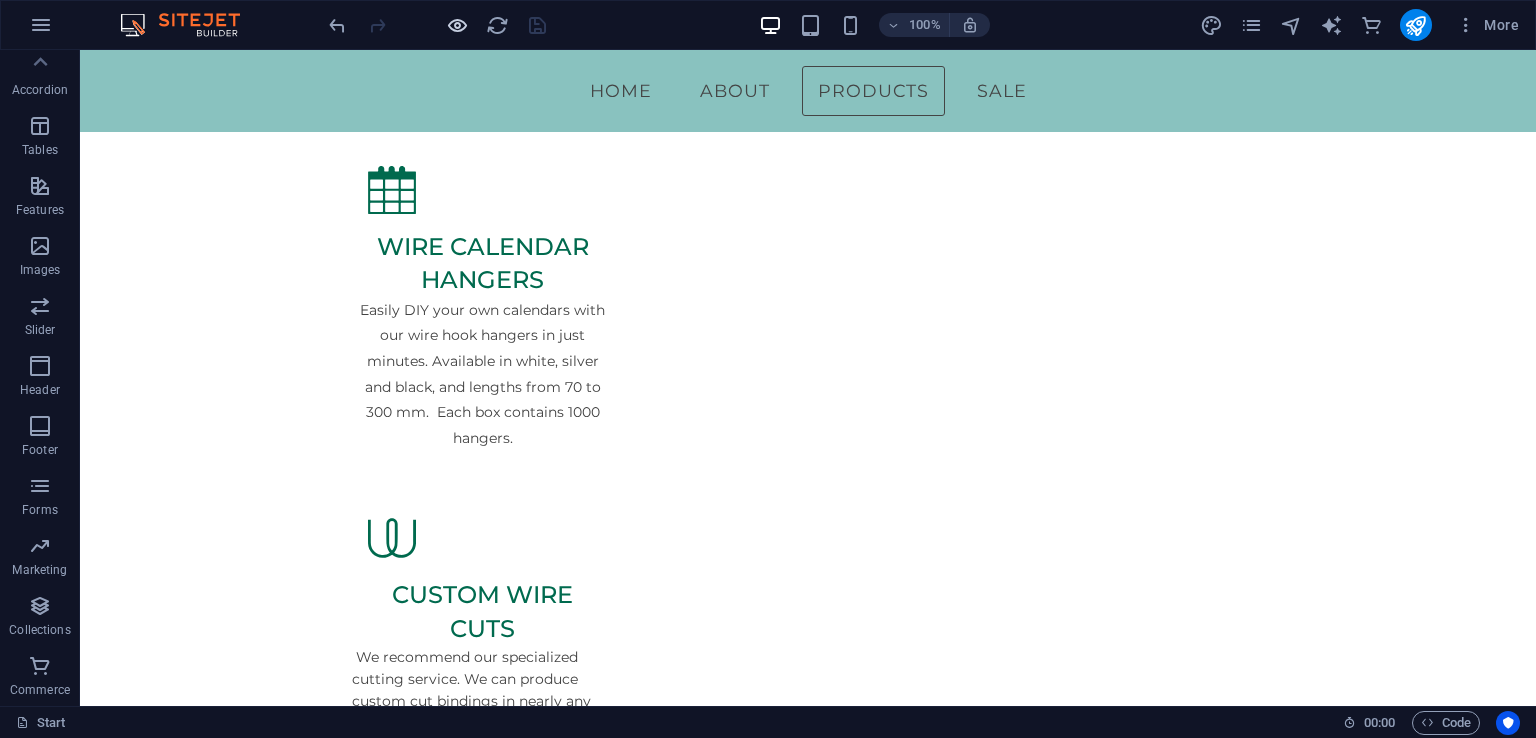 scroll, scrollTop: 1332, scrollLeft: 0, axis: vertical 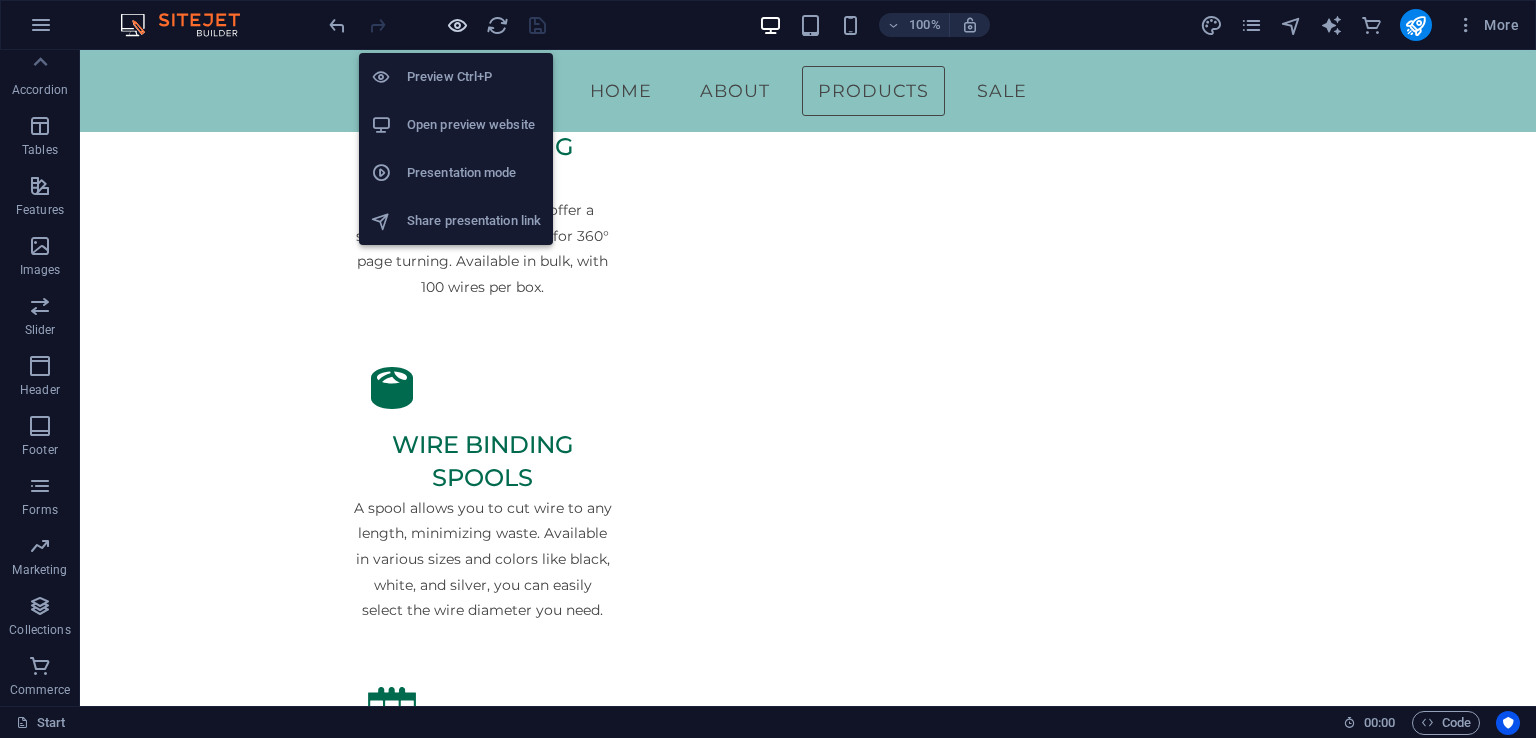 click at bounding box center (457, 25) 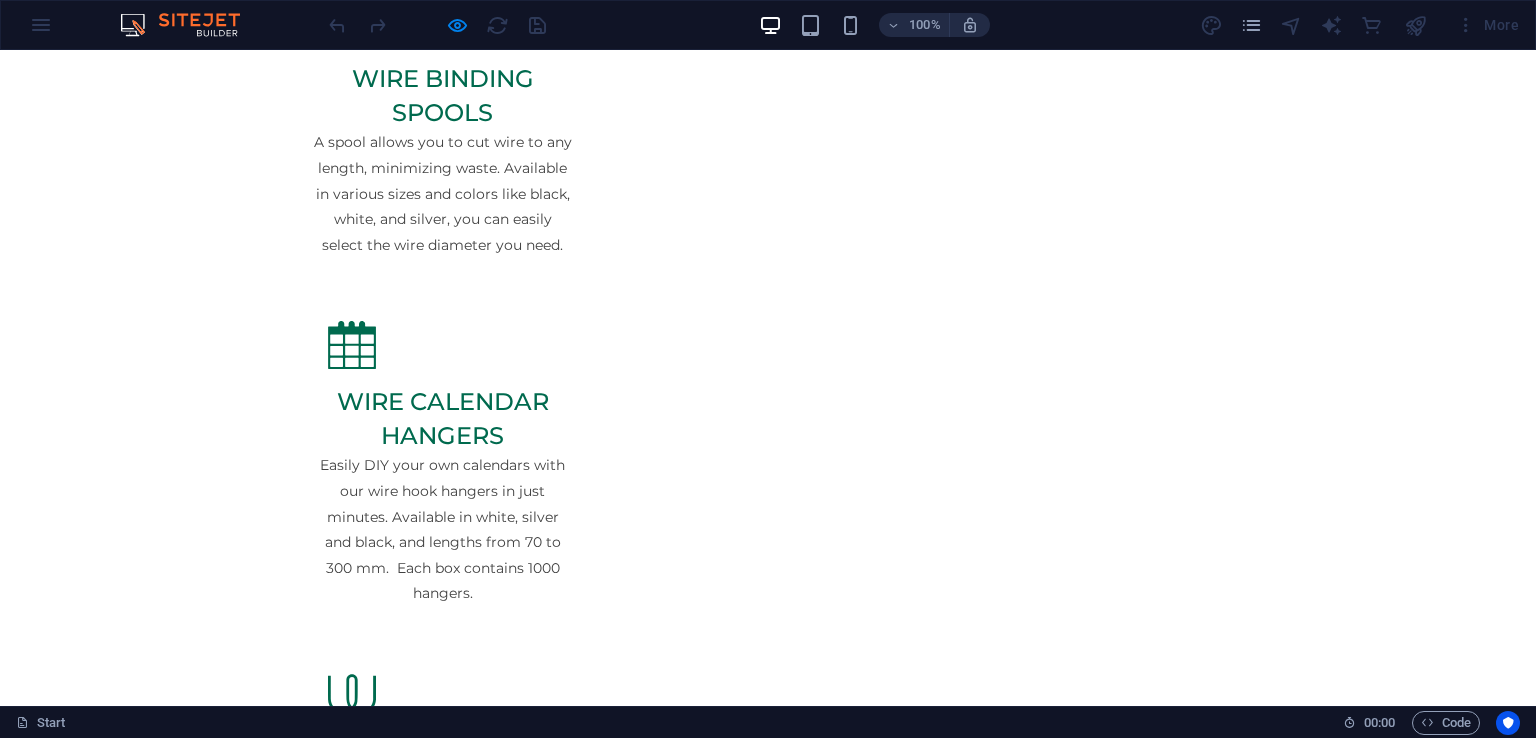 scroll, scrollTop: 1332, scrollLeft: 0, axis: vertical 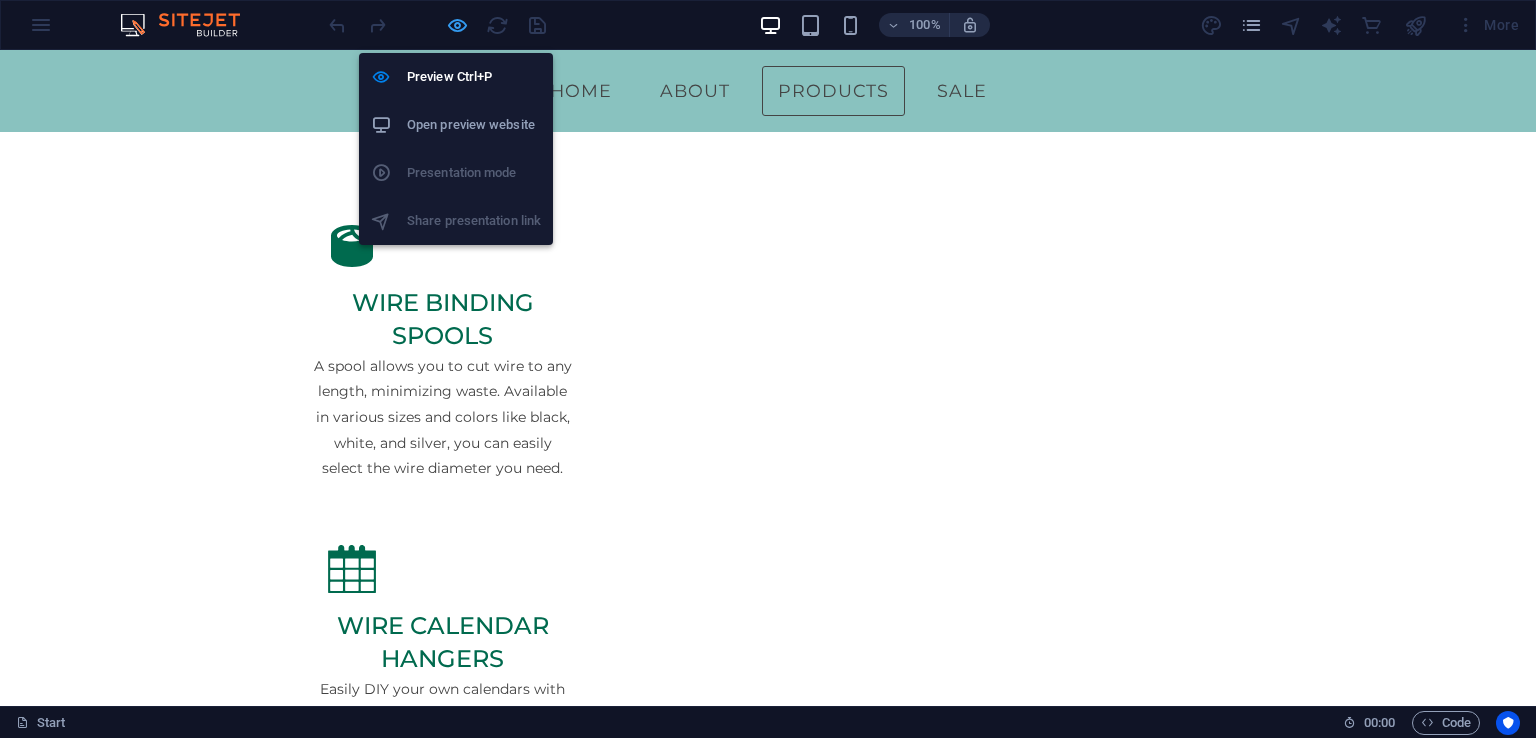 click at bounding box center [457, 25] 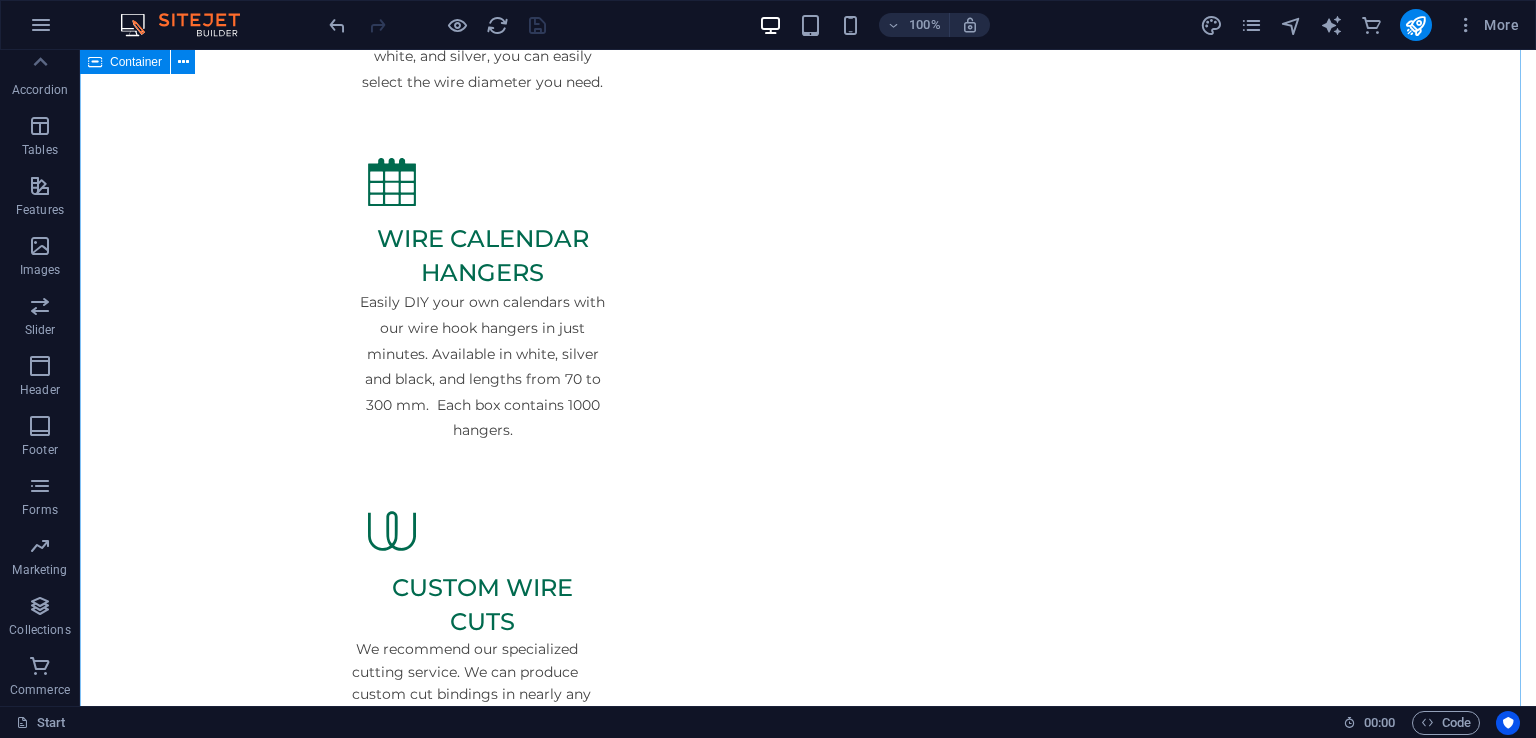scroll, scrollTop: 1866, scrollLeft: 0, axis: vertical 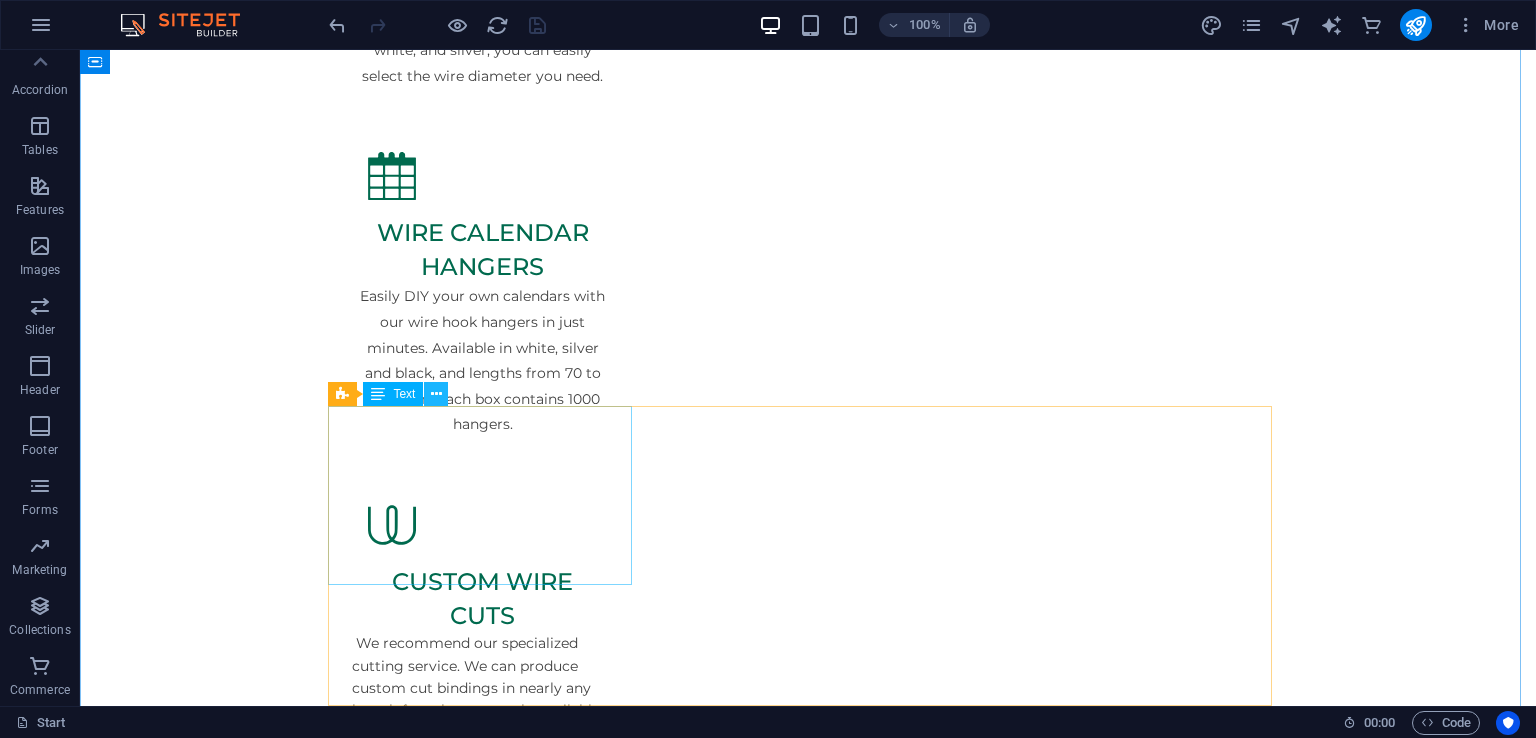 click at bounding box center (436, 394) 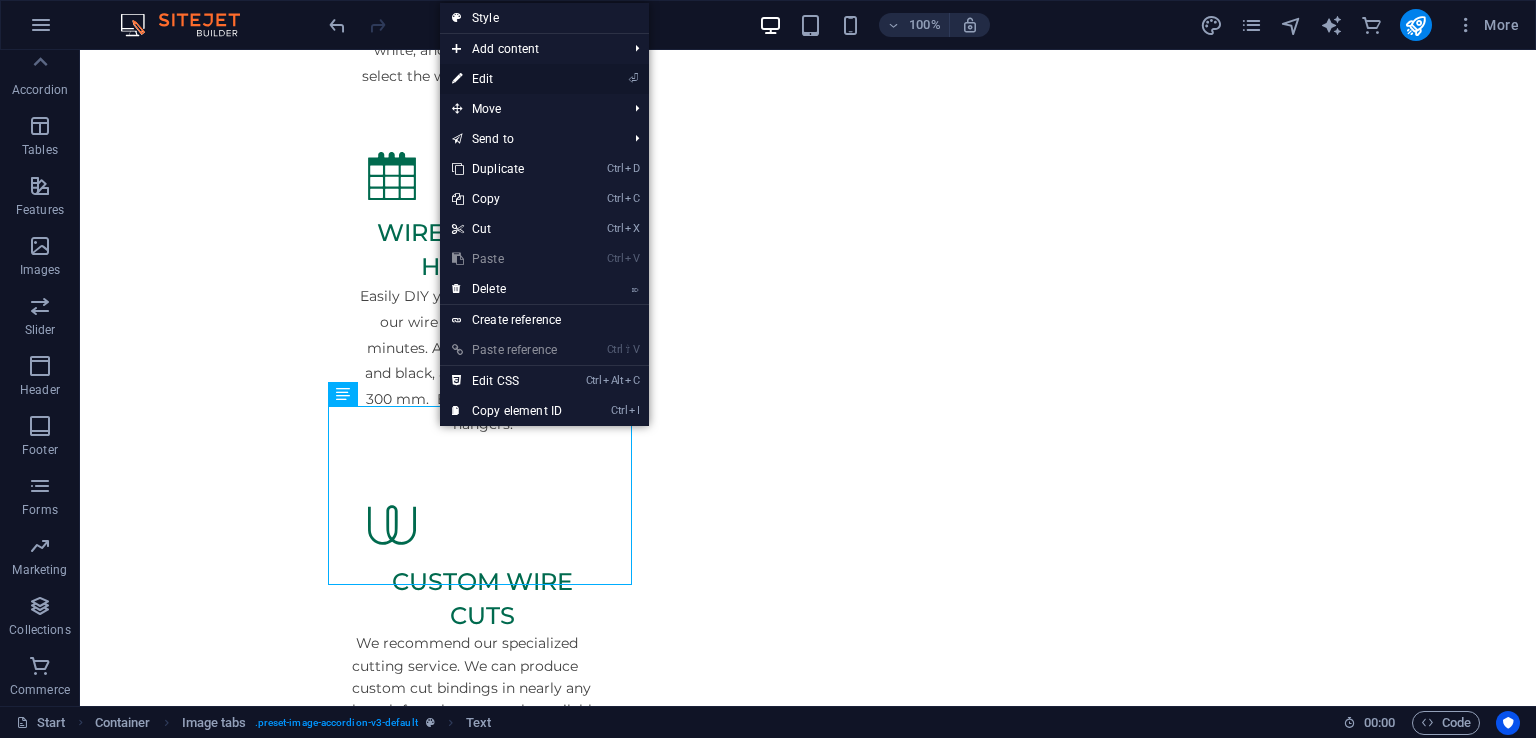 drag, startPoint x: 496, startPoint y: 81, endPoint x: 64, endPoint y: 36, distance: 434.33743 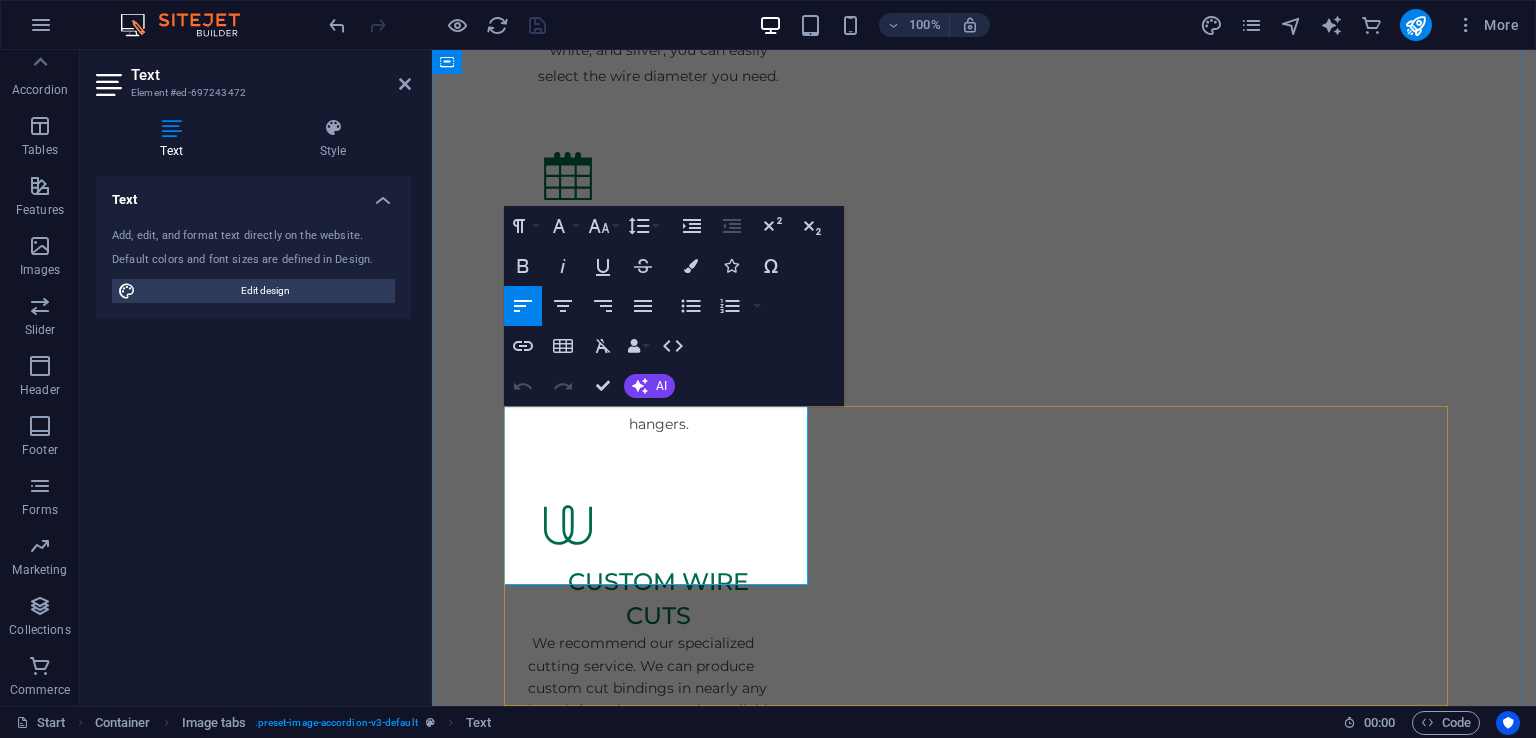 drag, startPoint x: 545, startPoint y: 469, endPoint x: 819, endPoint y: 477, distance: 274.11676 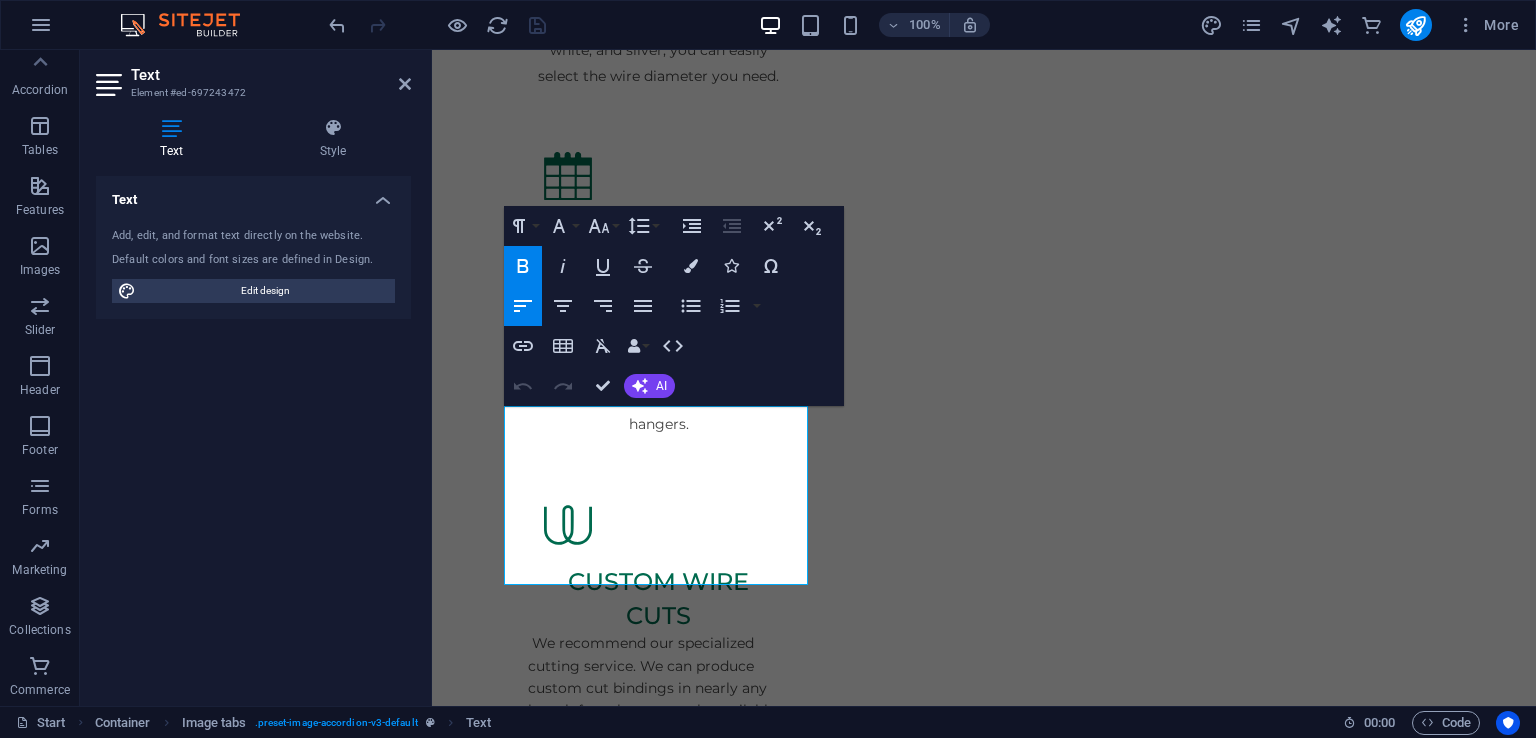 click 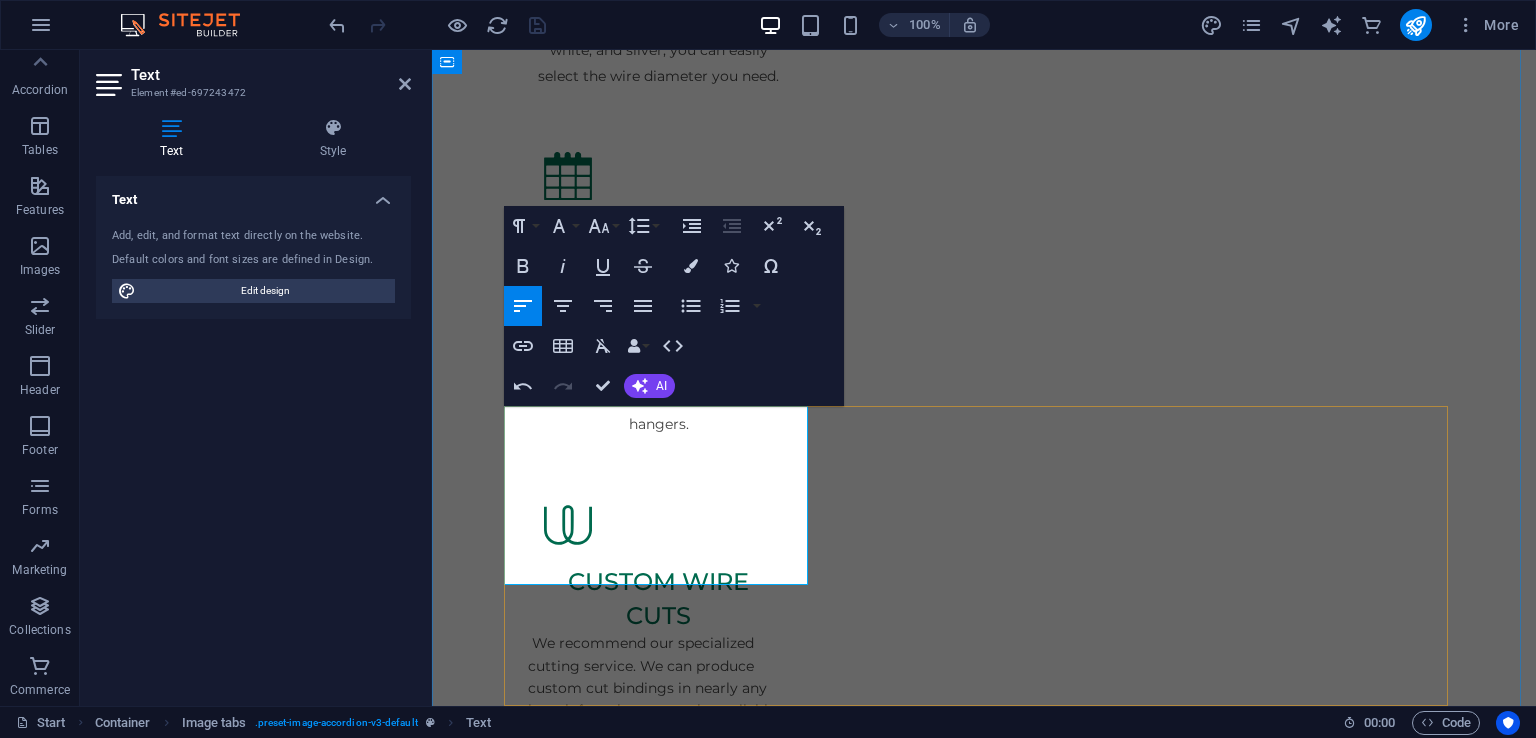 click on "Limited Time Offer BS 15 0.55 mm galvinized stitching wire on 15 kg Spools Only €1.50 per kg" at bounding box center (664, 2272) 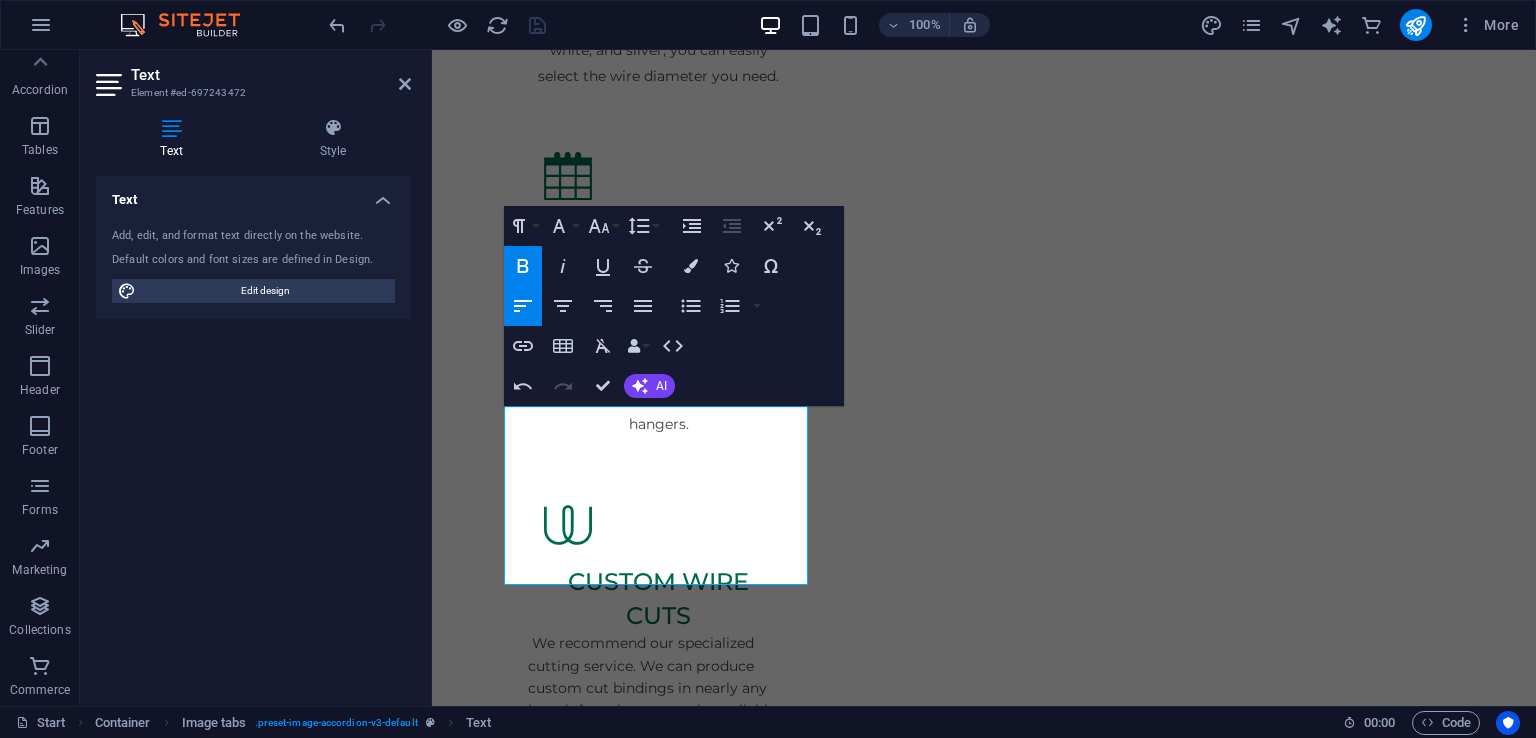 click 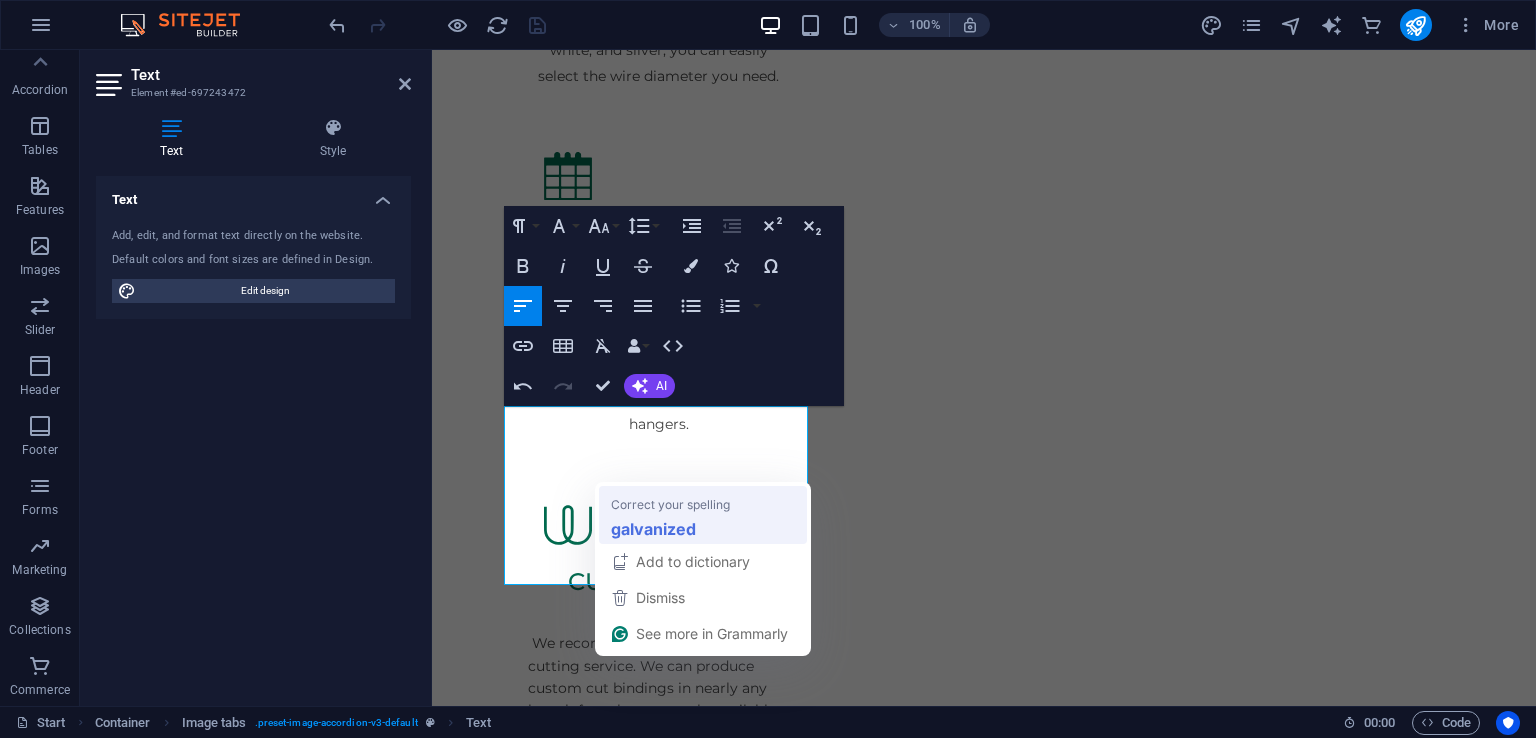 click on "galvanized" at bounding box center (653, 528) 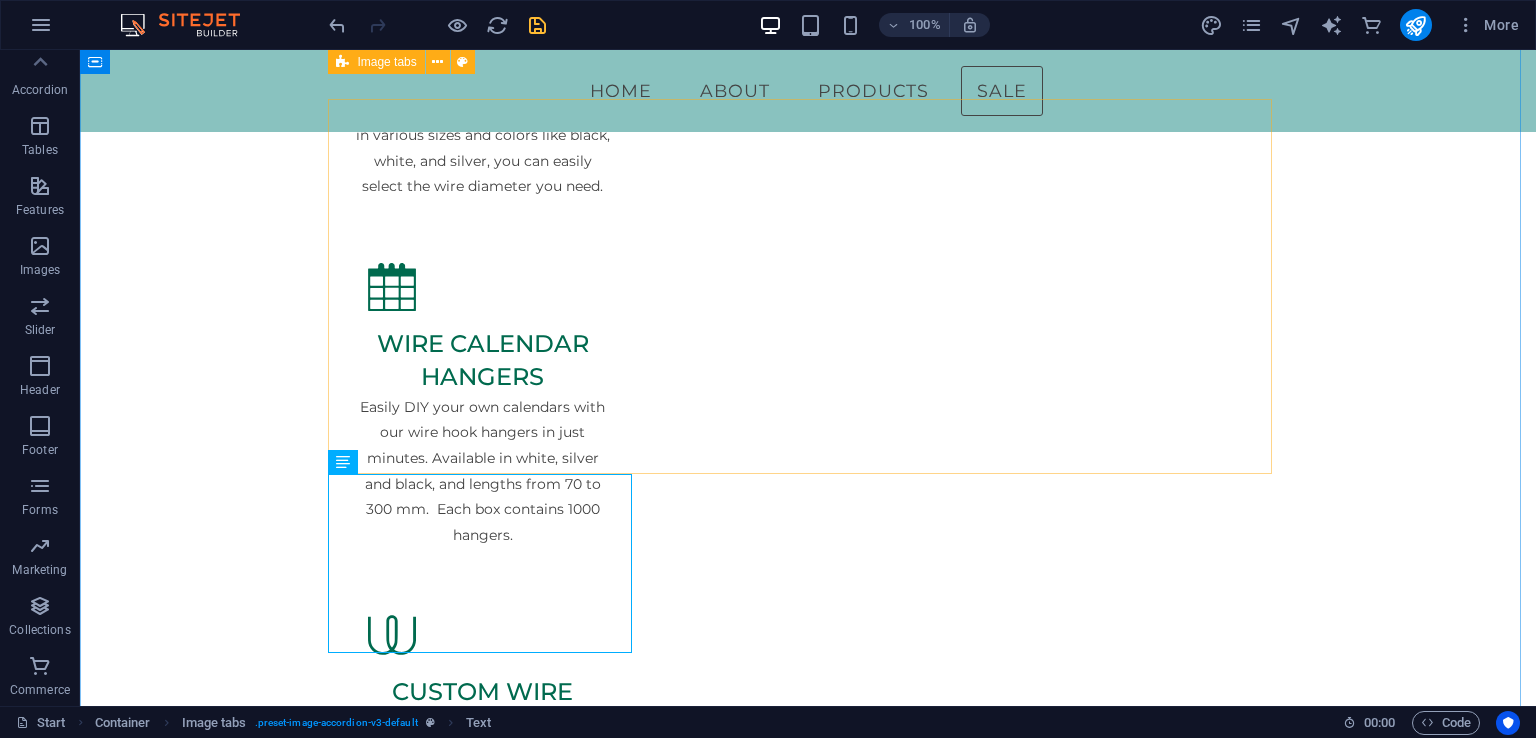scroll, scrollTop: 1732, scrollLeft: 0, axis: vertical 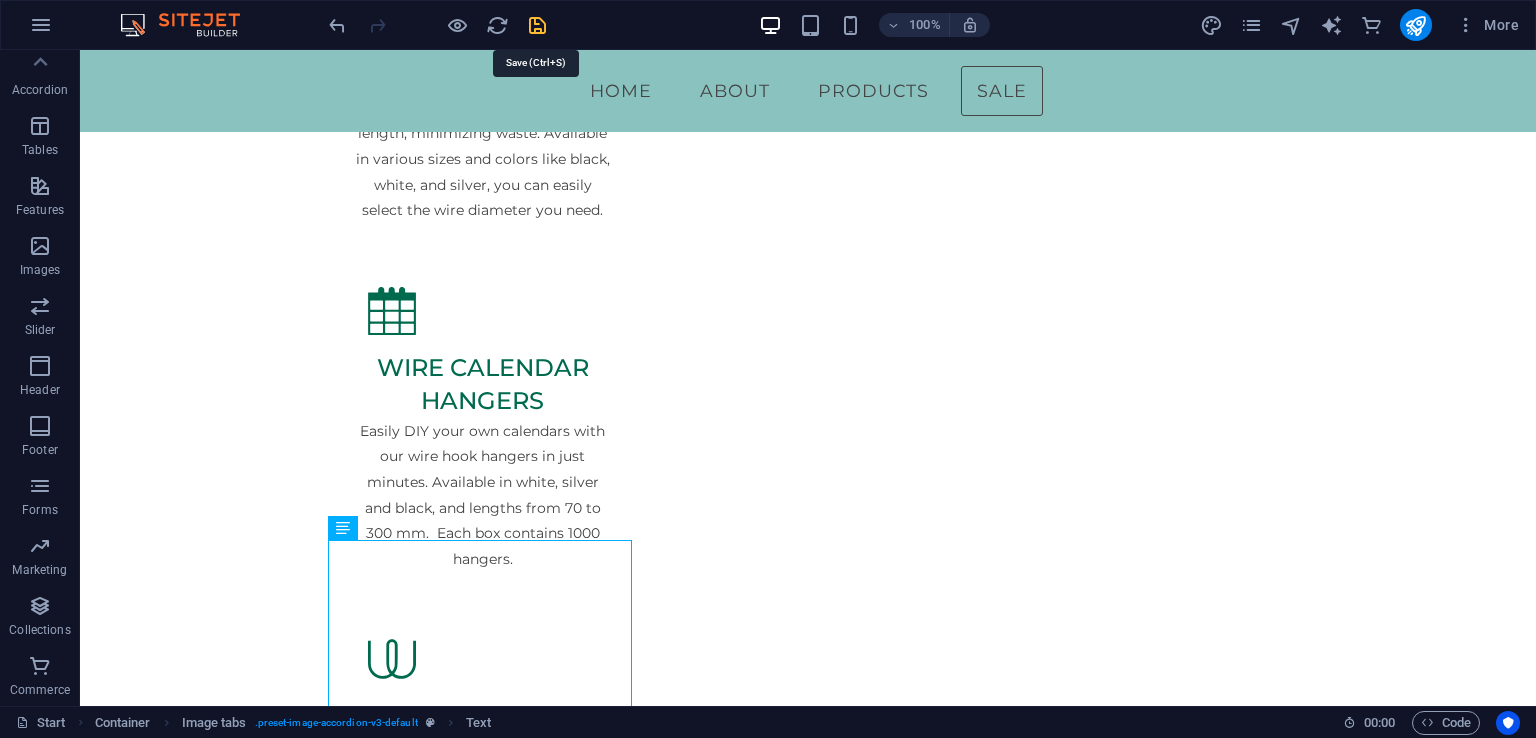 drag, startPoint x: 532, startPoint y: 19, endPoint x: 520, endPoint y: 127, distance: 108.66462 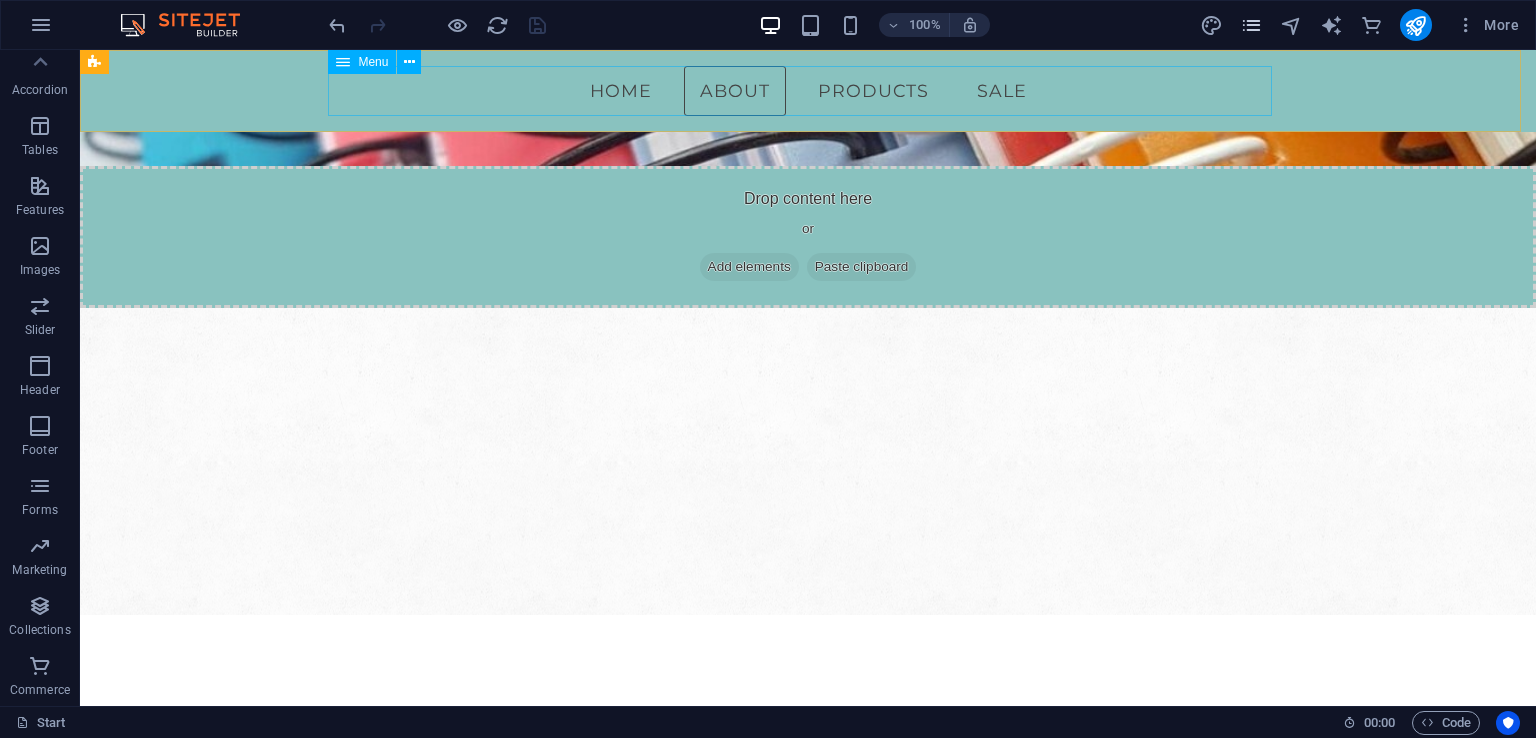 scroll, scrollTop: 0, scrollLeft: 0, axis: both 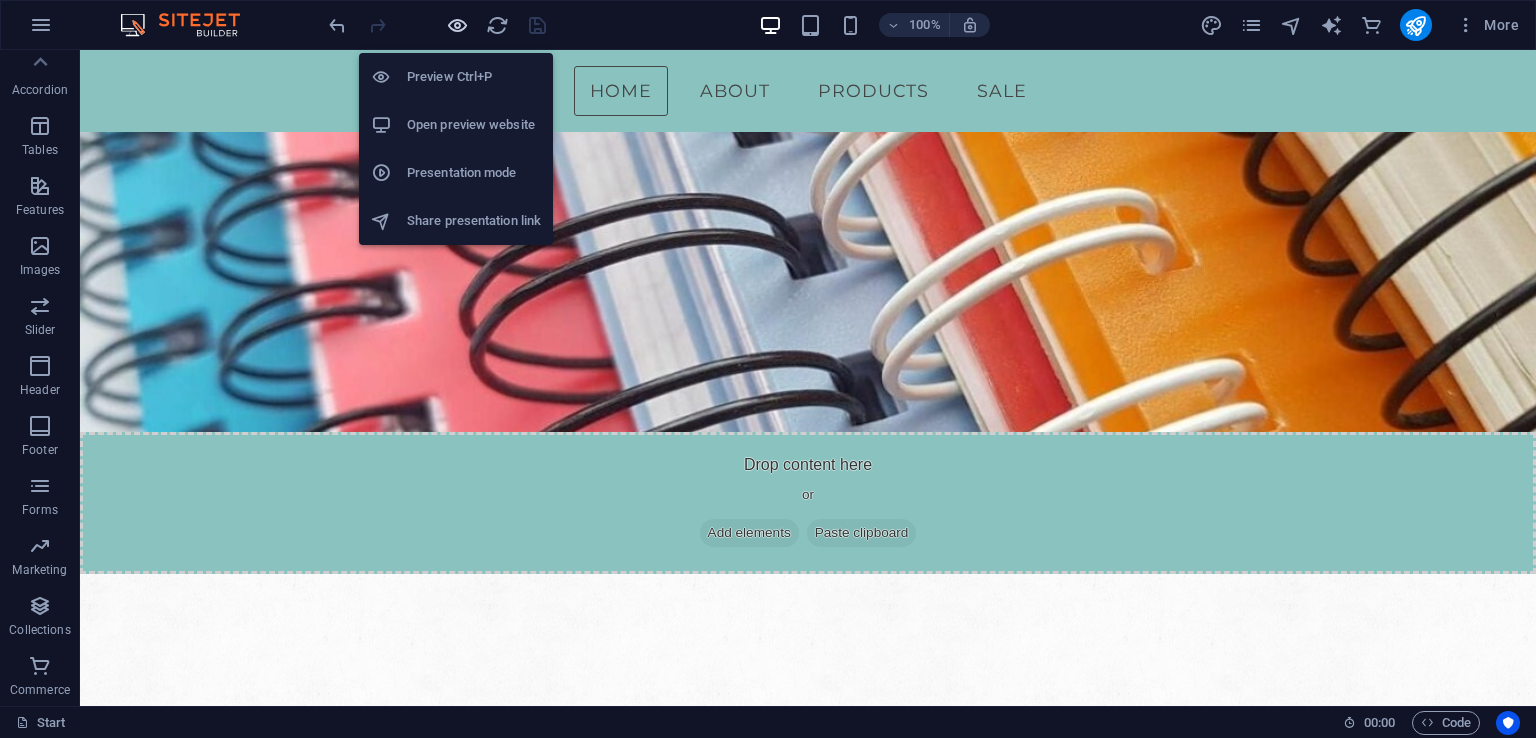 click at bounding box center (457, 25) 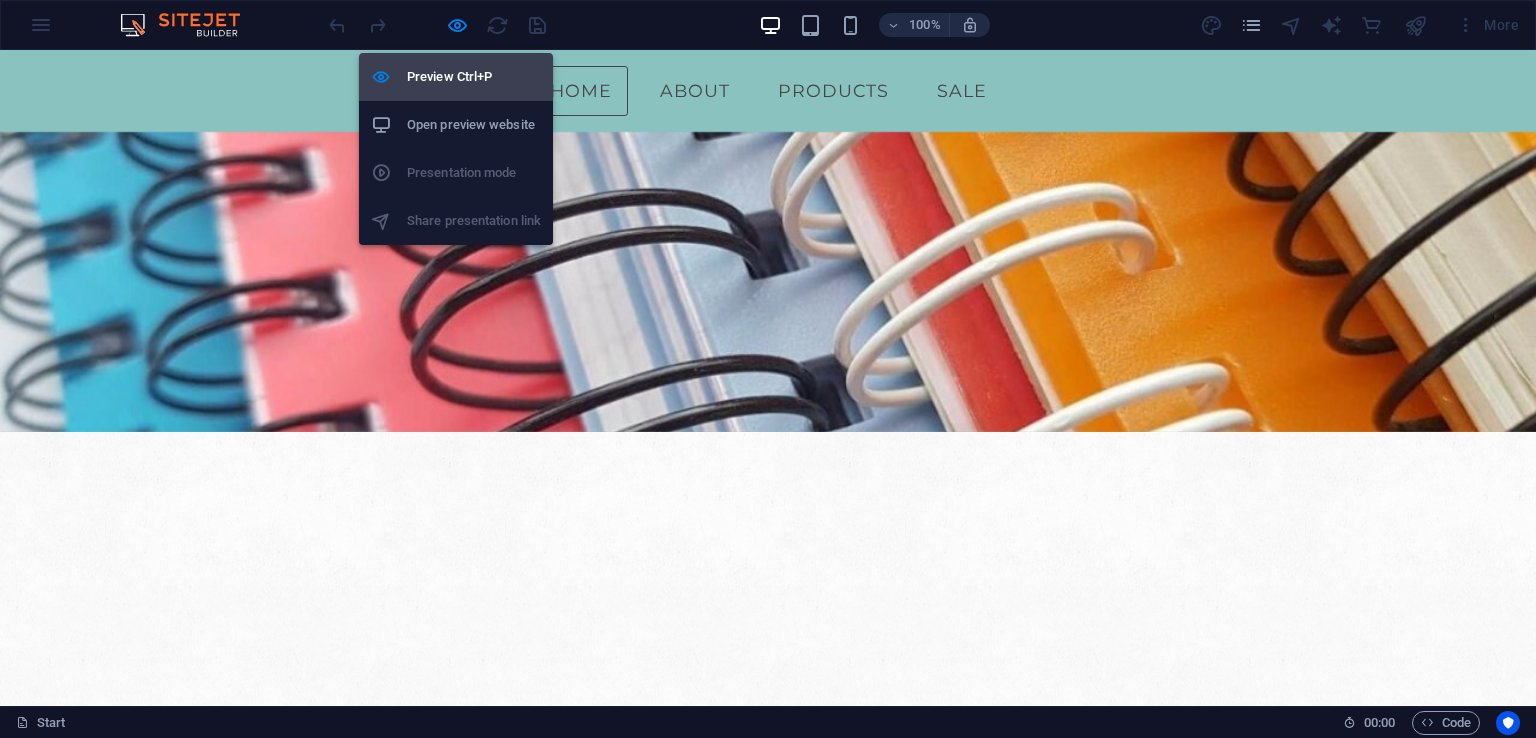 click on "Preview Ctrl+P" at bounding box center [474, 77] 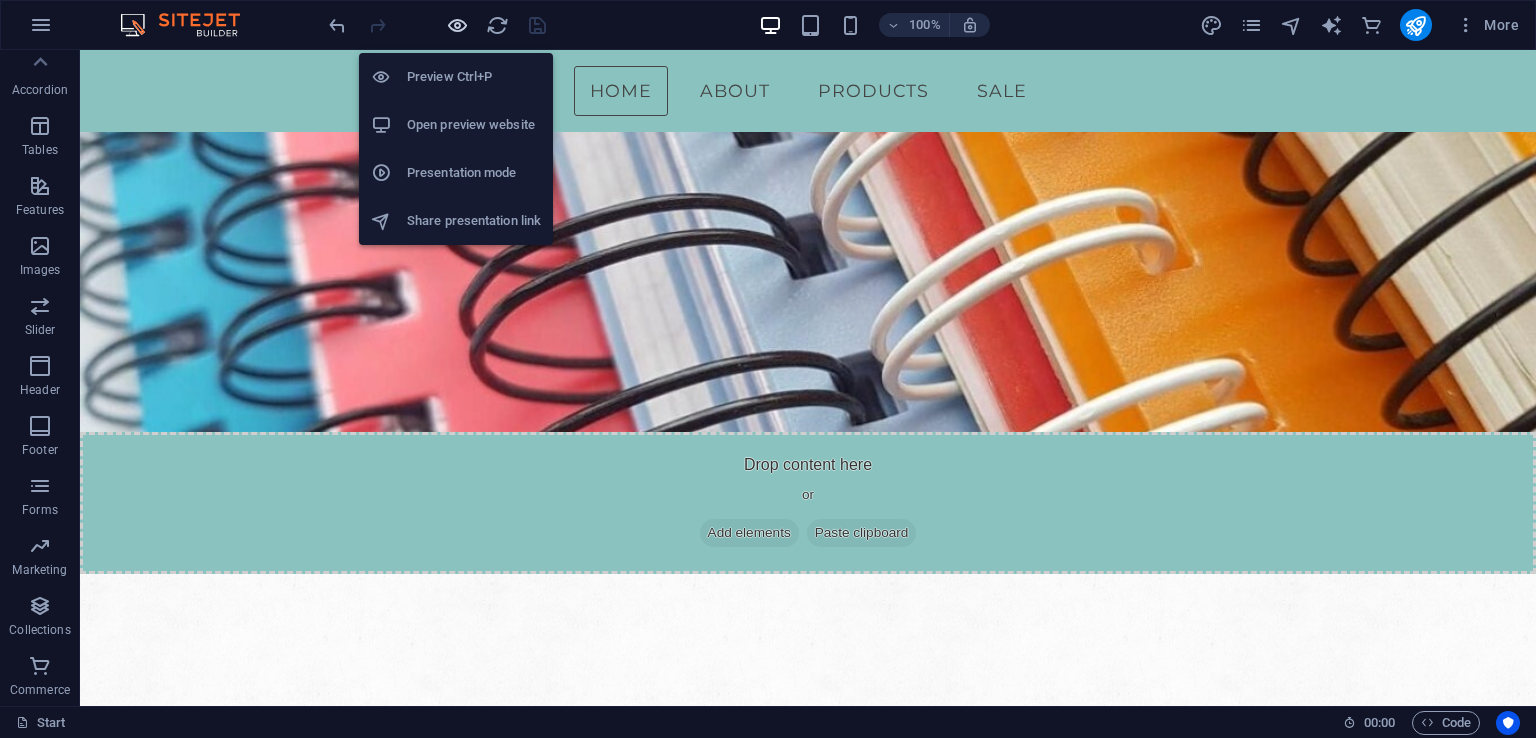 click at bounding box center [457, 25] 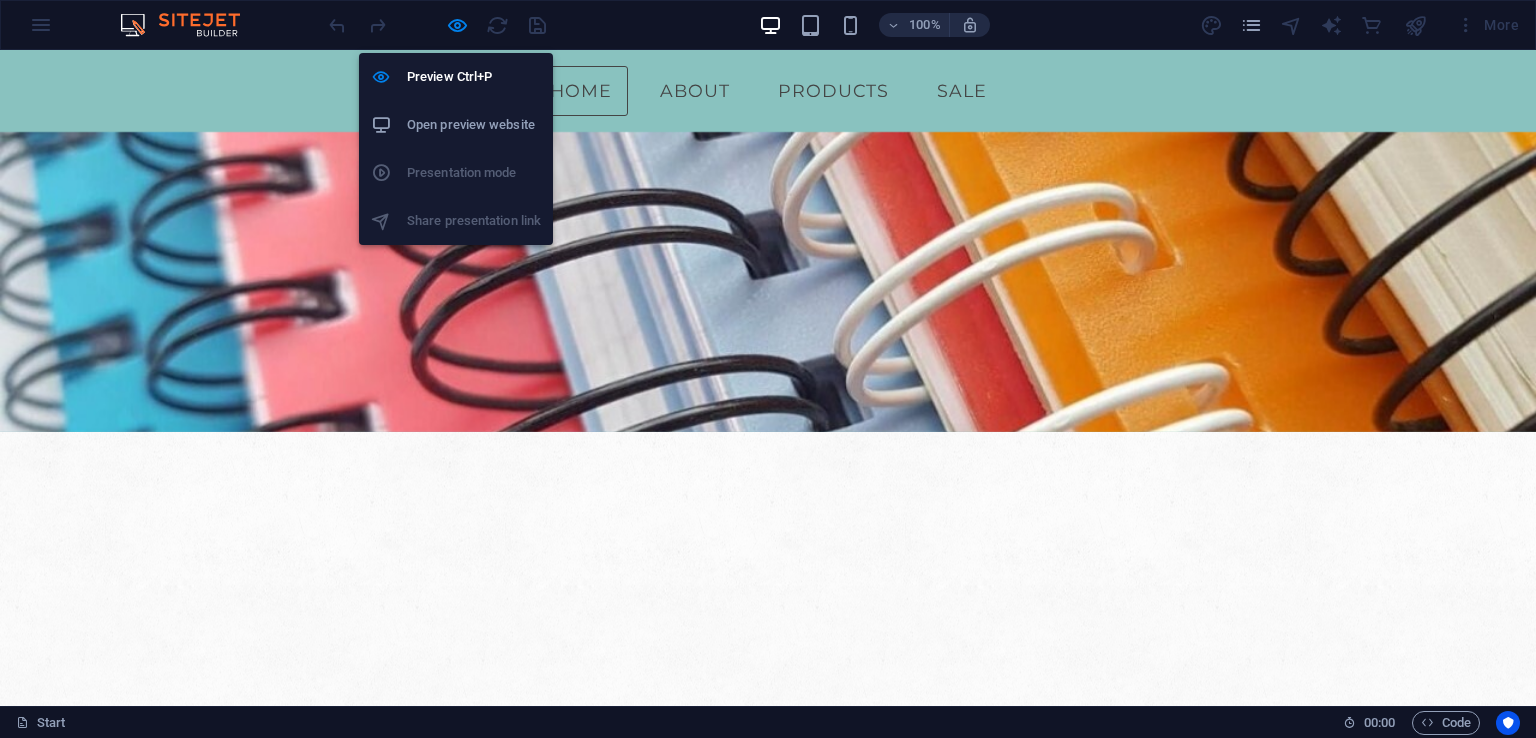 click on "Open preview website" at bounding box center (474, 125) 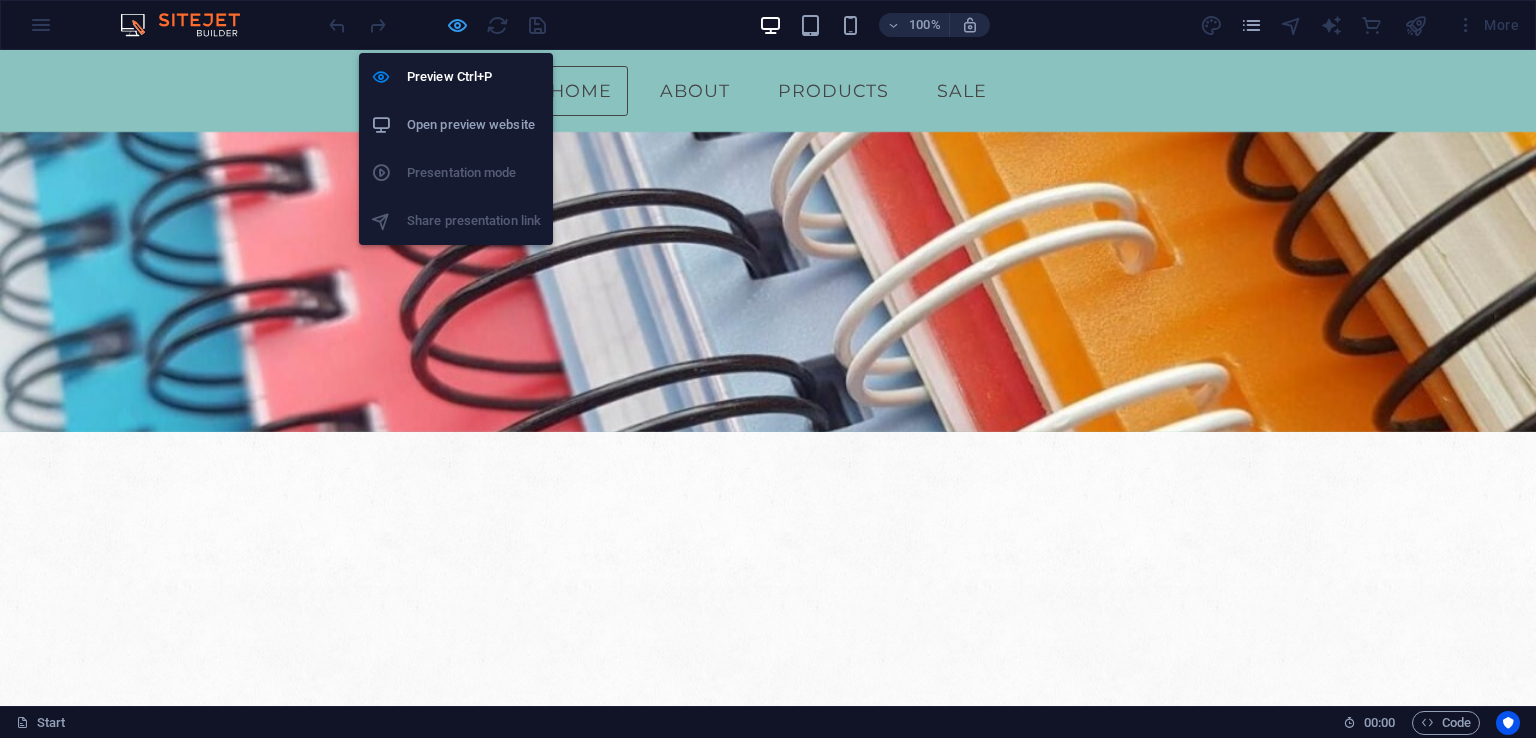 click at bounding box center [457, 25] 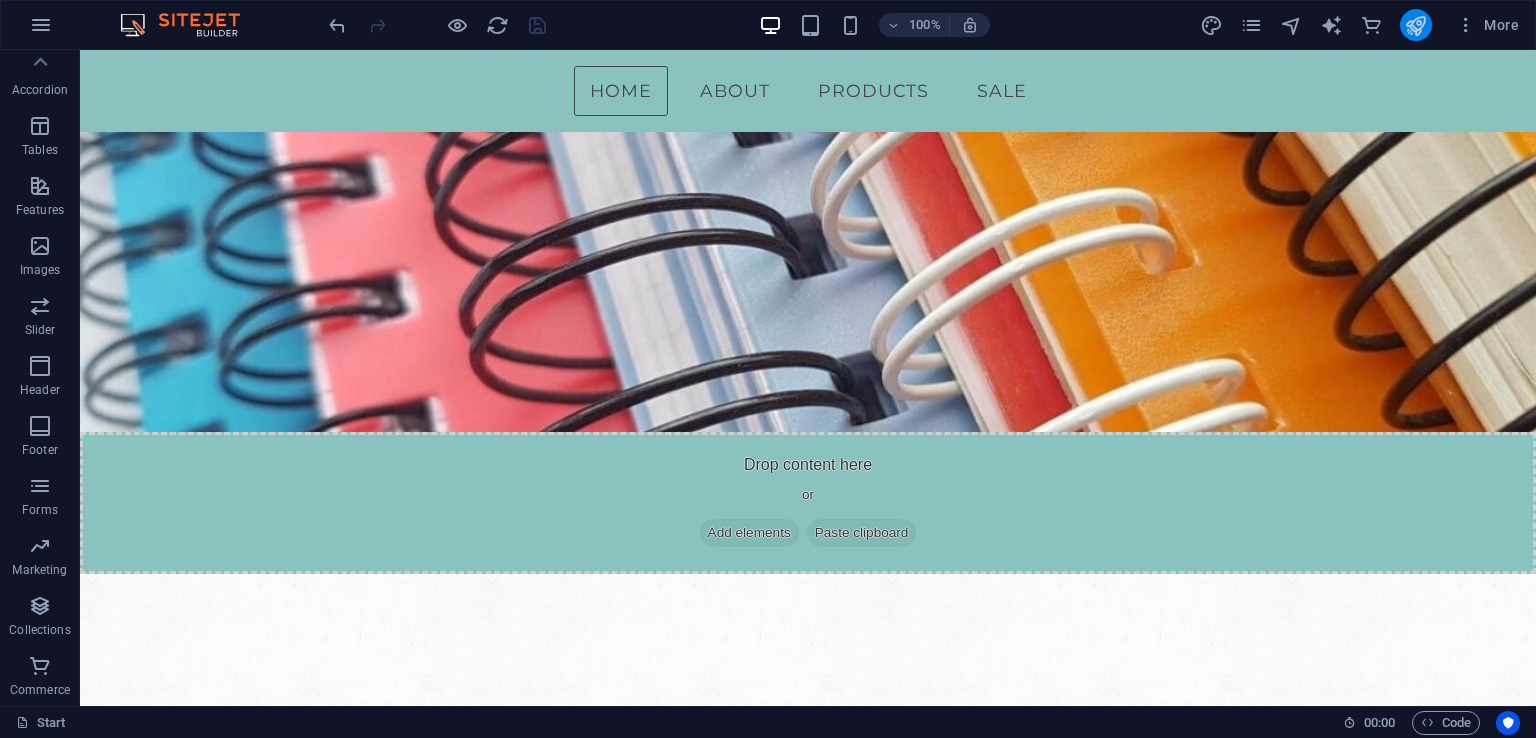 click at bounding box center (1416, 25) 